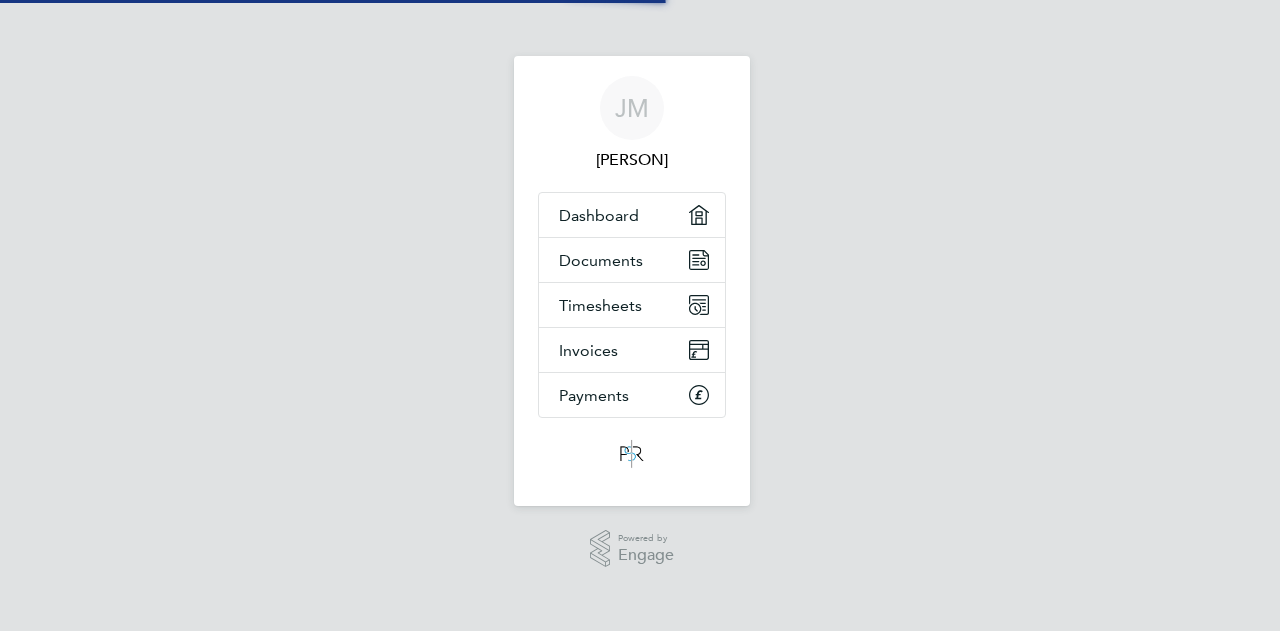 scroll, scrollTop: 0, scrollLeft: 0, axis: both 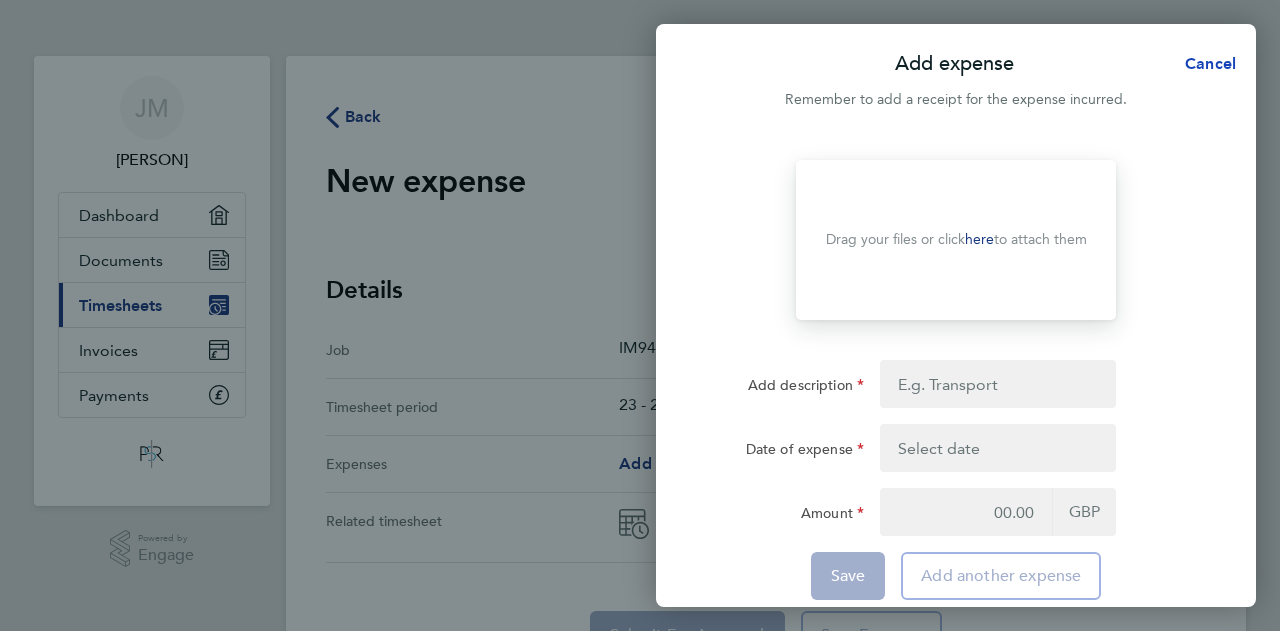 click on "Cancel" 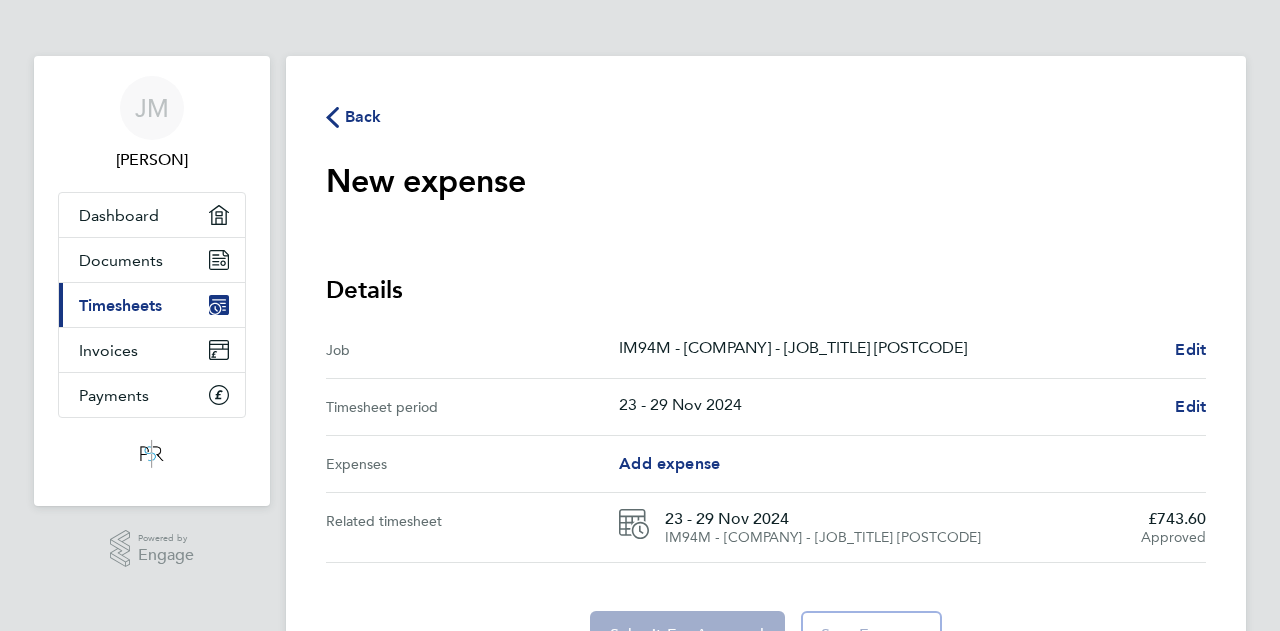 click on "Back" 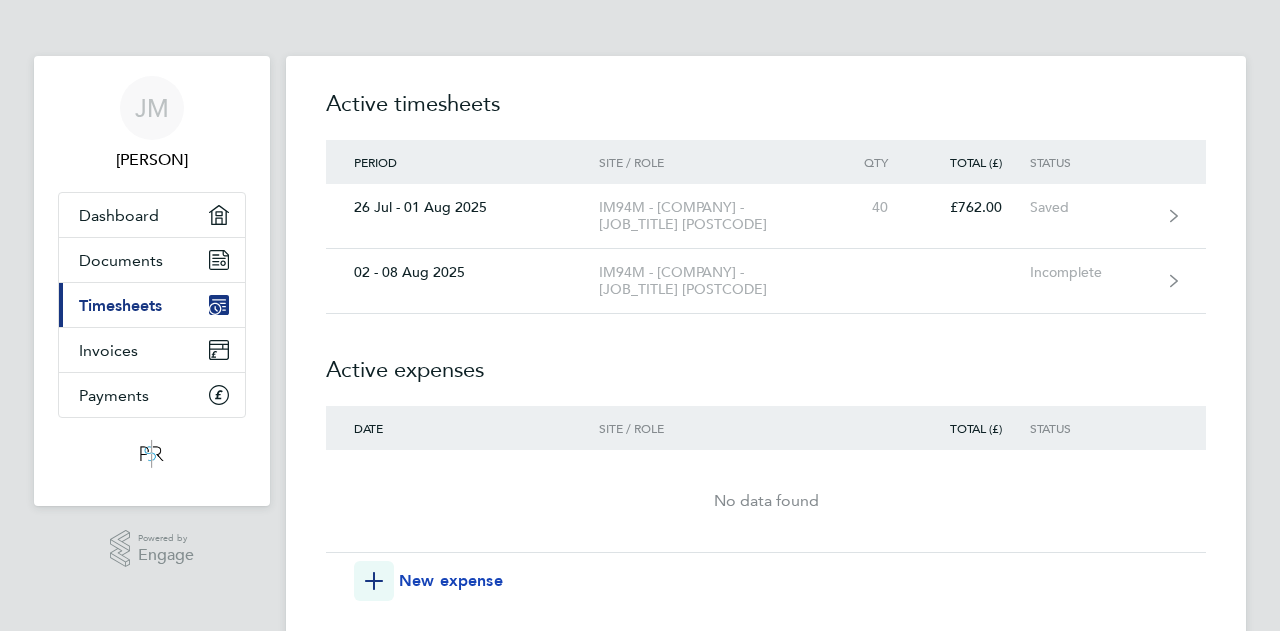 click on "New expense" 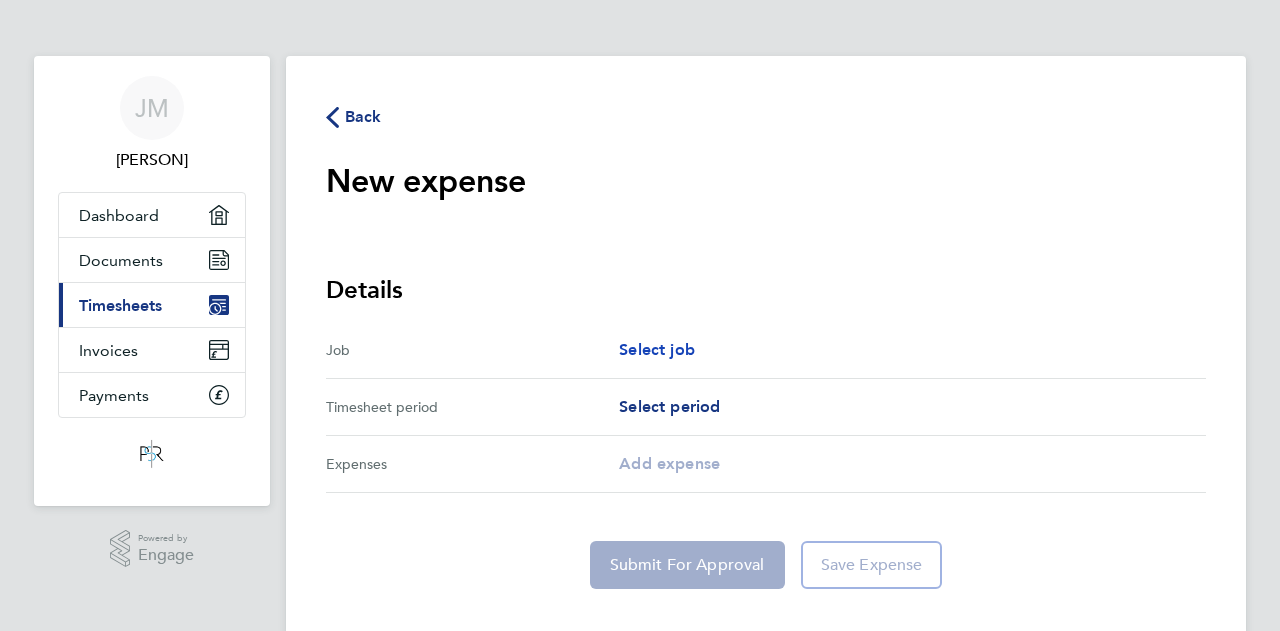 click on "Select job" at bounding box center [657, 349] 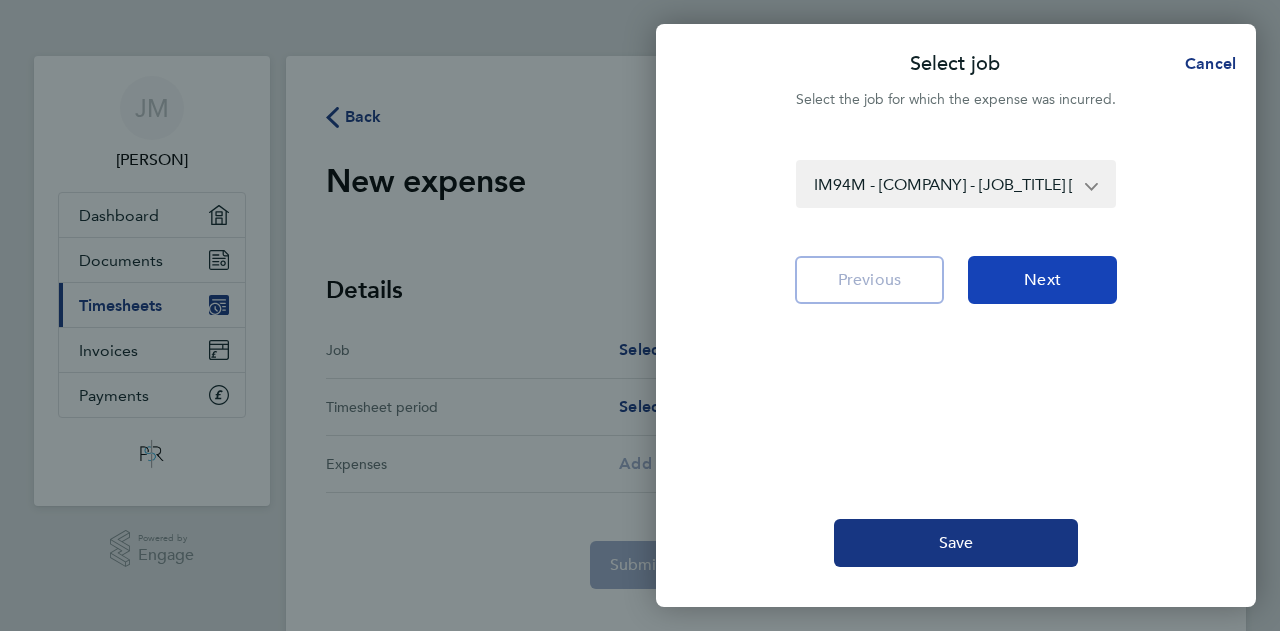 click on "Next" 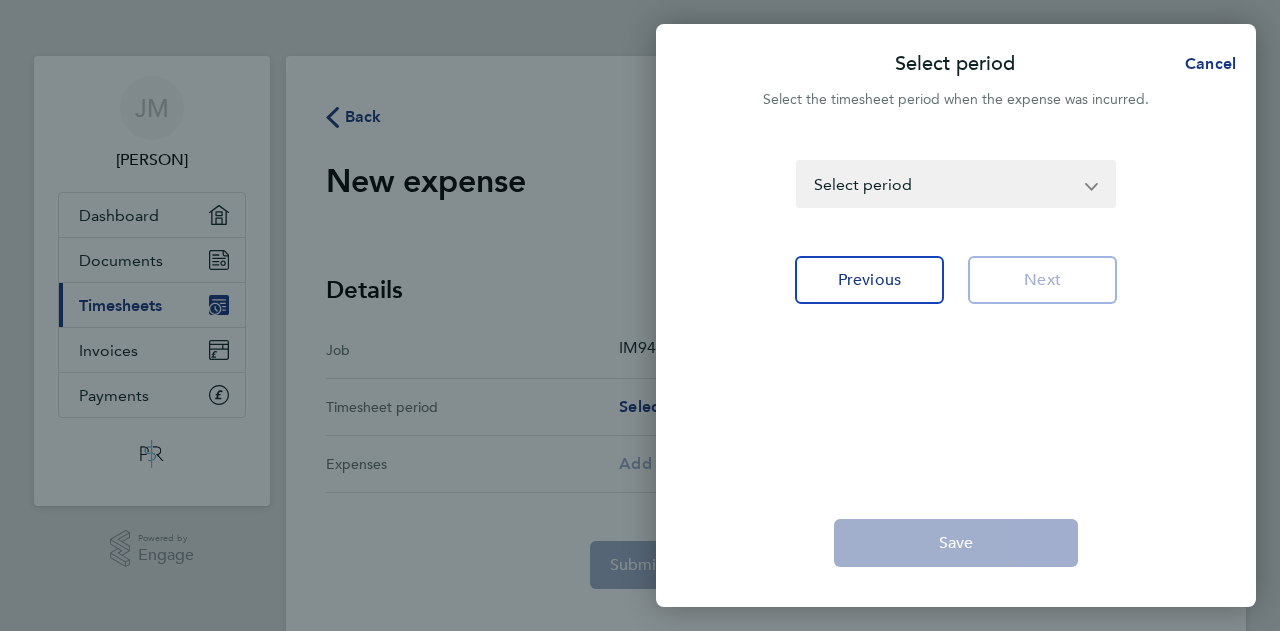 click 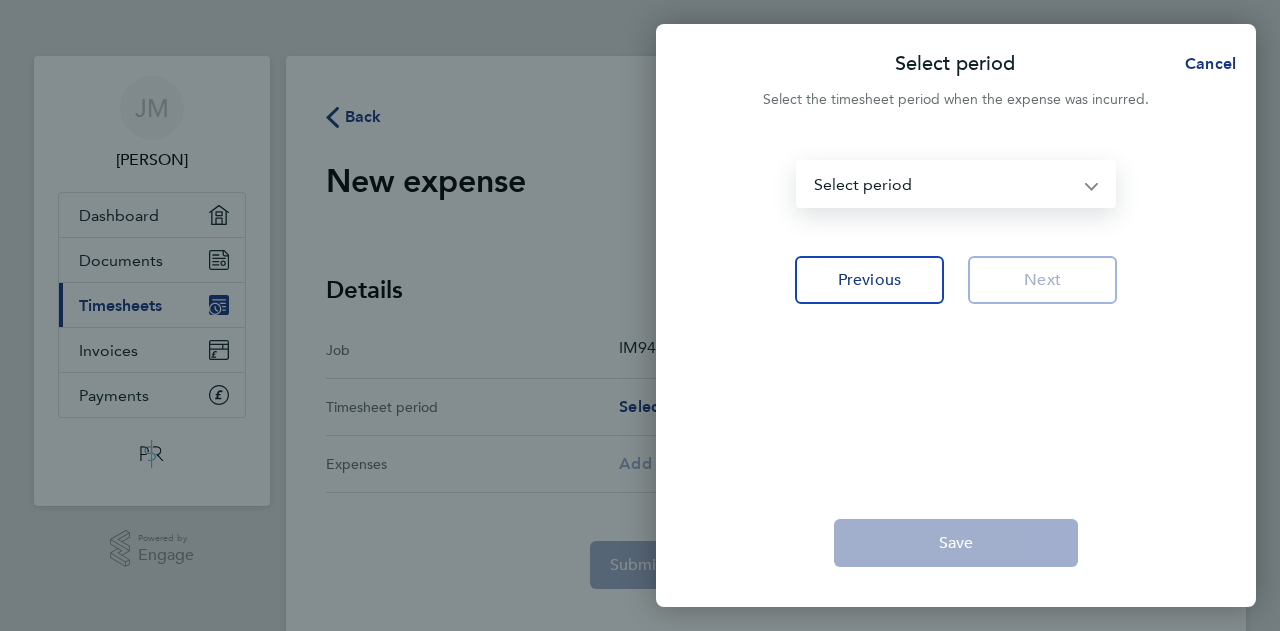 click on "[DATE] - [DATE] [YEAR] [DATE] - [DATE] [YEAR] [DATE] - [DATE] [YEAR] [DATE] - [DATE] [YEAR] [DATE] - [DATE] [YEAR] [DATE] - [DATE] [YEAR] [DATE] - [DATE] [YEAR] [DATE] - [DATE] [YEAR] [DATE] - [DATE] [YEAR] [DATE] - [DATE] [YEAR] [DATE] - [DATE] [YEAR] [DATE] - [DATE] [YEAR] [DATE] - [DATE] [YEAR] [DATE] - [DATE] [YEAR] [DATE] - [DATE] [YEAR] [DATE] - [DATE] [YEAR] [DATE] - [DATE] [YEAR] [DATE] - [DATE] [YEAR] [DATE] - [DATE] [YEAR] [DATE] - [DATE] [YEAR] [DATE] - [DATE] [YEAR] [DATE] - [DATE] [YEAR] [DATE] - [DATE] [YEAR] [DATE] - [DATE] [YEAR] [DATE] - [DATE] [YEAR] [DATE] - [DATE] [YEAR] [DATE] - [DATE] [YEAR] [DATE] - [DATE] [YEAR] [DATE] - [DATE] [YEAR] [DATE] - [DATE] [YEAR] [DATE] - [DATE] [YEAR] [DATE] - [DATE] [YEAR] [DATE] - [DATE] [YEAR] [DATE] - [DATE] [YEAR] [DATE] - [DATE] [YEAR] [DATE] - [DATE] [YEAR] [DATE] - [DATE] [YEAR] [DATE] - [DATE] [YEAR] [DATE] - [DATE] [YEAR] [DATE] - [DATE] [YEAR] [DATE] - [DATE] [YEAR] [DATE] - [DATE] [YEAR] [DATE] - [DATE] [YEAR] [DATE] - [DATE] [YEAR] [DATE] - [DATE] [YEAR] [DATE] - [DATE] [YEAR] [DATE] - [DATE] [YEAR] [DATE] - [DATE] [YEAR]" 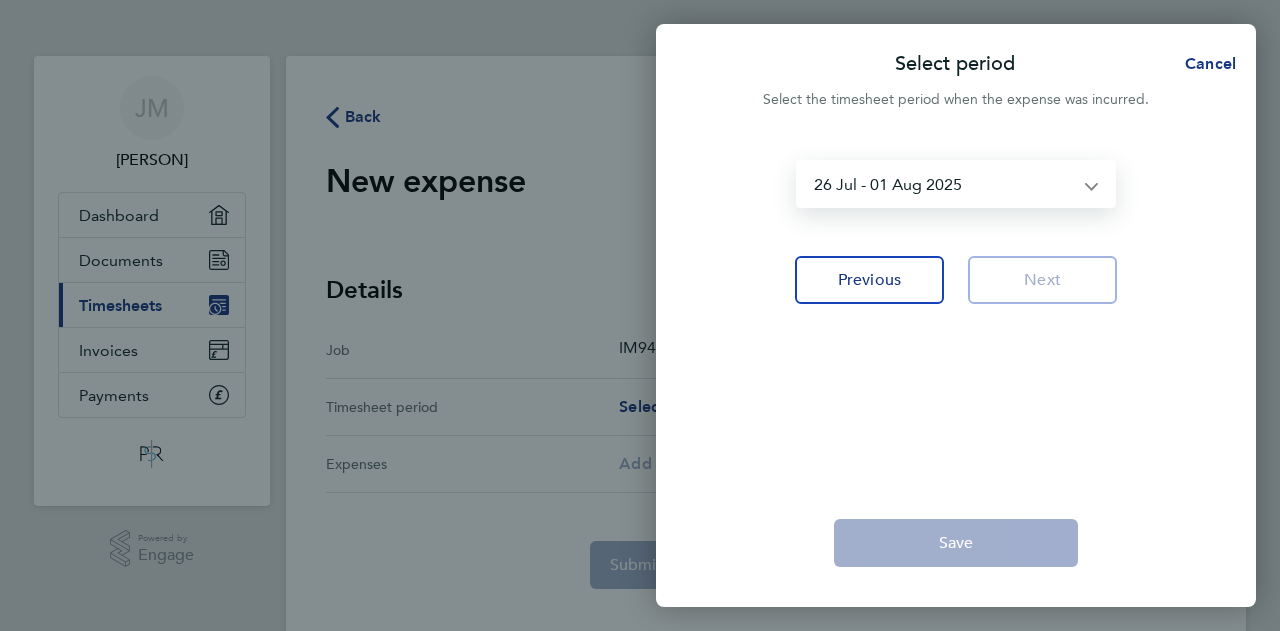 click on "[DATE] - [DATE] [YEAR] [DATE] - [DATE] [YEAR] [DATE] - [DATE] [YEAR] [DATE] - [DATE] [YEAR] [DATE] - [DATE] [YEAR] [DATE] - [DATE] [YEAR] [DATE] - [DATE] [YEAR] [DATE] - [DATE] [YEAR] [DATE] - [DATE] [YEAR] [DATE] - [DATE] [YEAR] [DATE] - [DATE] [YEAR] [DATE] - [DATE] [YEAR] [DATE] - [DATE] [YEAR] [DATE] - [DATE] [YEAR] [DATE] - [DATE] [YEAR] [DATE] - [DATE] [YEAR] [DATE] - [DATE] [YEAR] [DATE] - [DATE] [YEAR] [DATE] - [DATE] [YEAR] [DATE] - [DATE] [YEAR] [DATE] - [DATE] [YEAR] [DATE] - [DATE] [YEAR] [DATE] - [DATE] [YEAR] [DATE] - [DATE] [YEAR] [DATE] - [DATE] [YEAR] [DATE] - [DATE] [YEAR] [DATE] - [DATE] [YEAR] [DATE] - [DATE] [YEAR] [DATE] - [DATE] [YEAR] [DATE] - [DATE] [YEAR] [DATE] - [DATE] [YEAR] [DATE] - [DATE] [YEAR] [DATE] - [DATE] [YEAR] [DATE] - [DATE] [YEAR] [DATE] - [DATE] [YEAR] [DATE] - [DATE] [YEAR] [DATE] - [DATE] [YEAR] [DATE] - [DATE] [YEAR] [DATE] - [DATE] [YEAR] [DATE] - [DATE] [YEAR] [DATE] - [DATE] [YEAR] [DATE] - [DATE] [YEAR] [DATE] - [DATE] [YEAR] [DATE] - [DATE] [YEAR] [DATE] - [DATE] [YEAR] [DATE] - [DATE] [YEAR] [DATE] - [DATE] [YEAR] [DATE] - [DATE] [YEAR]" 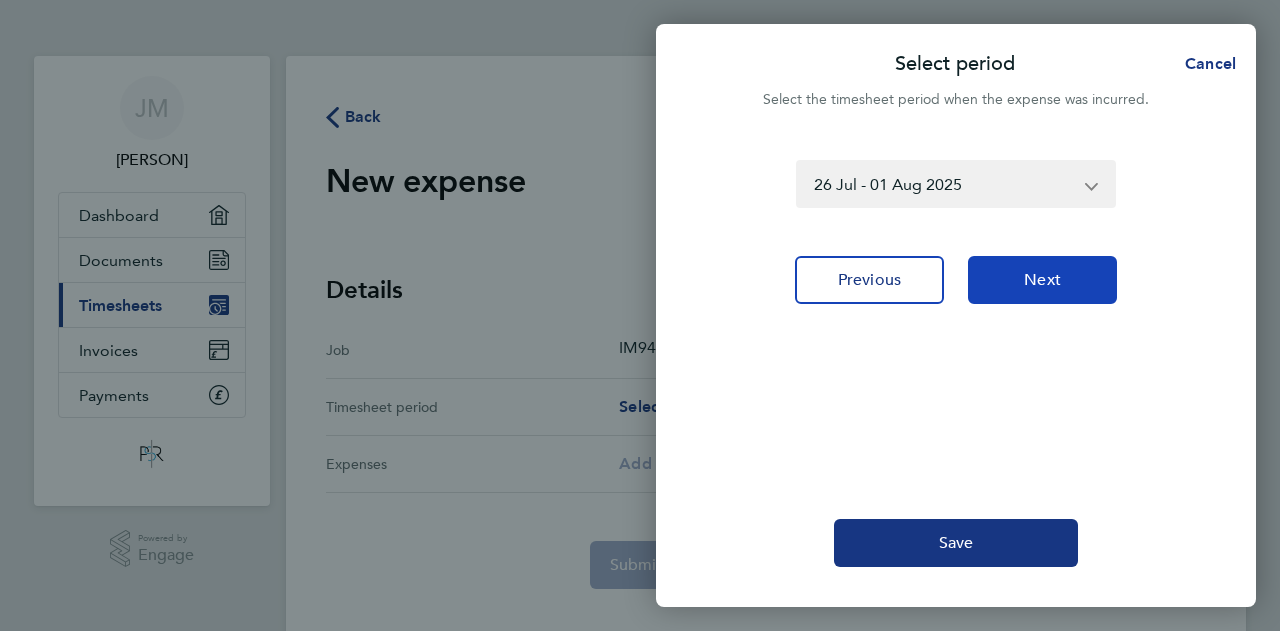 click on "Next" 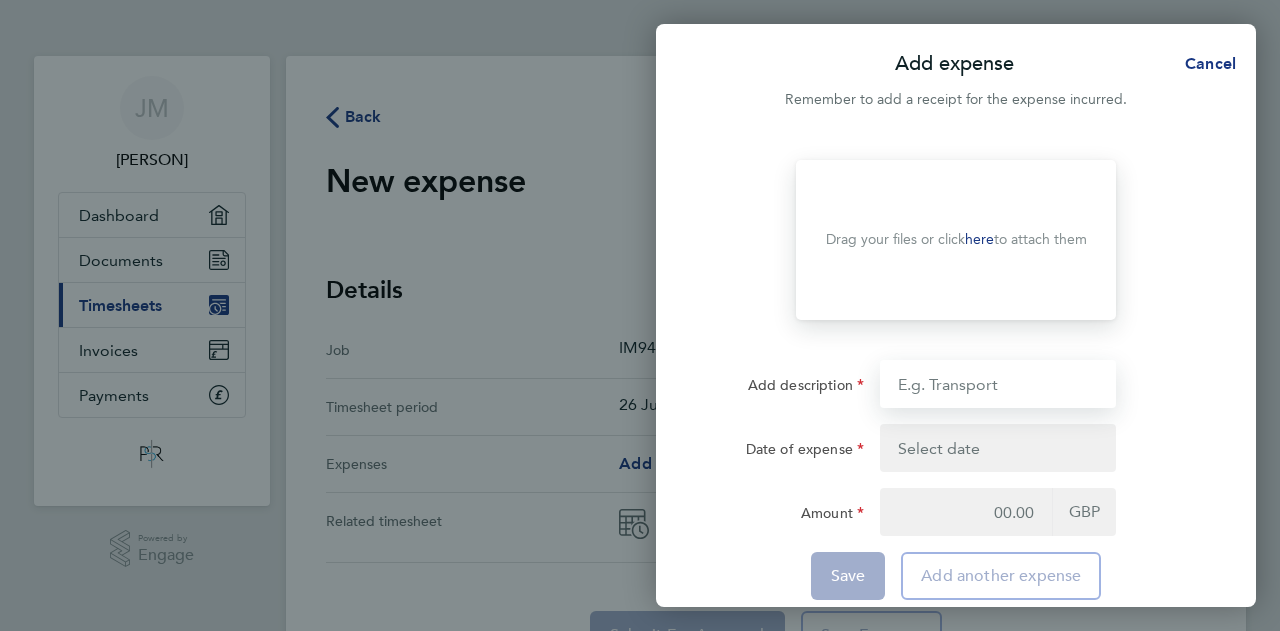 click on "Add description" at bounding box center [998, 384] 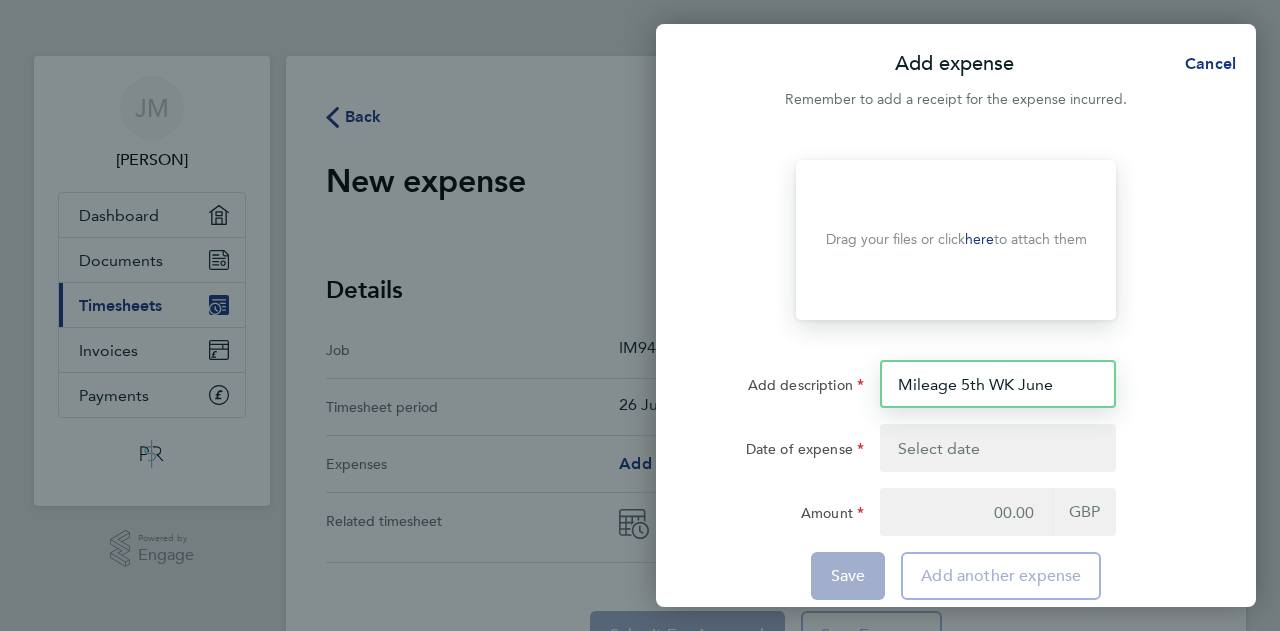 type on "Mileage 5th WK June" 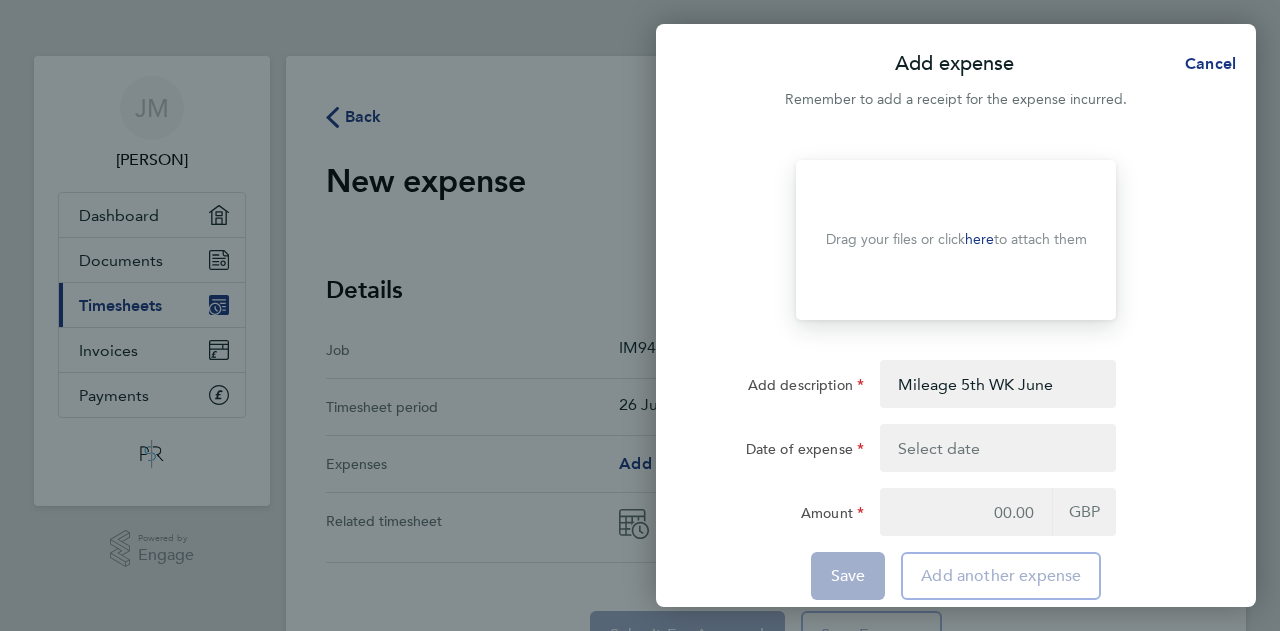click 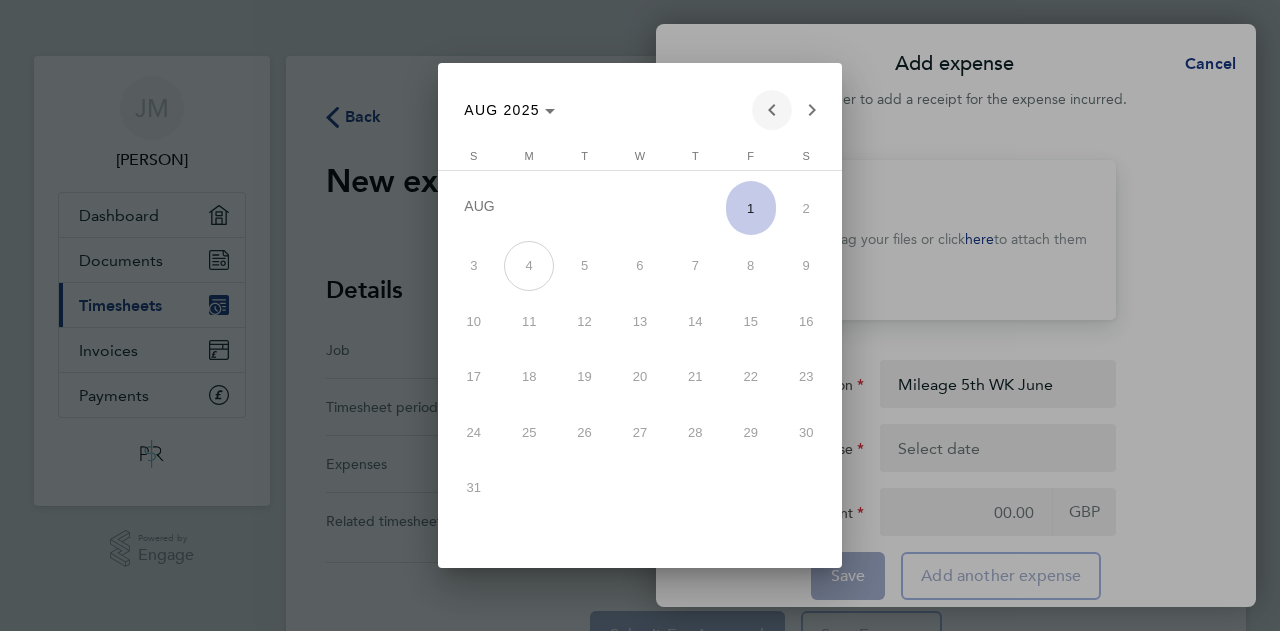 click at bounding box center [772, 110] 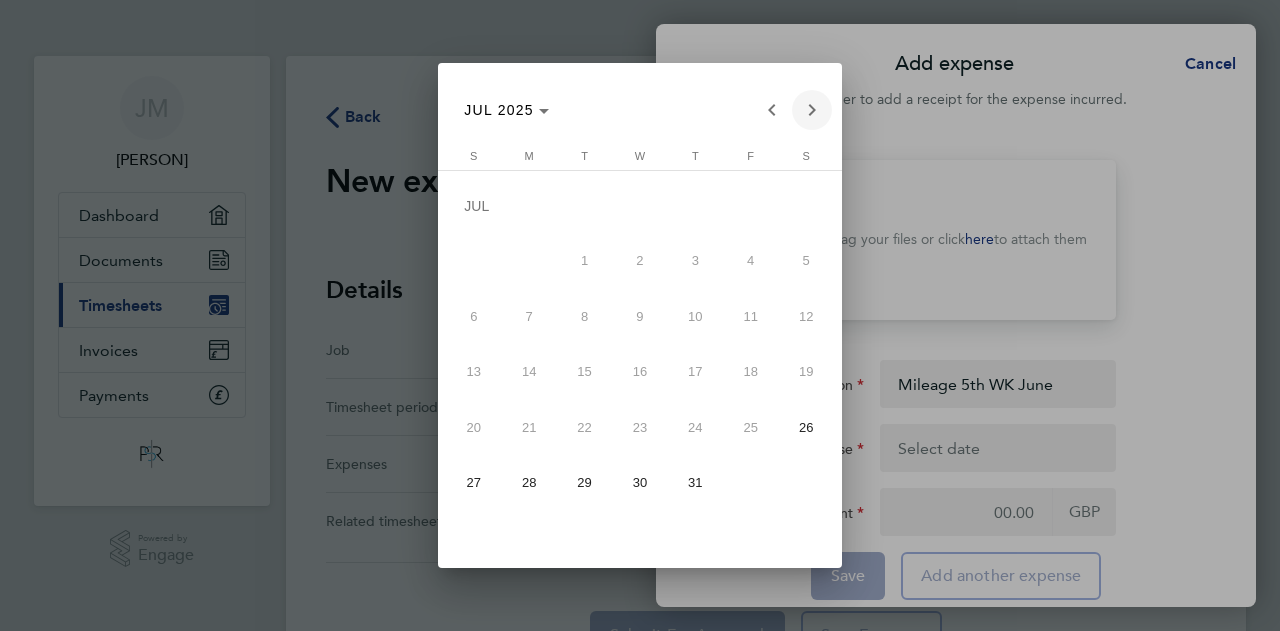 click at bounding box center (812, 110) 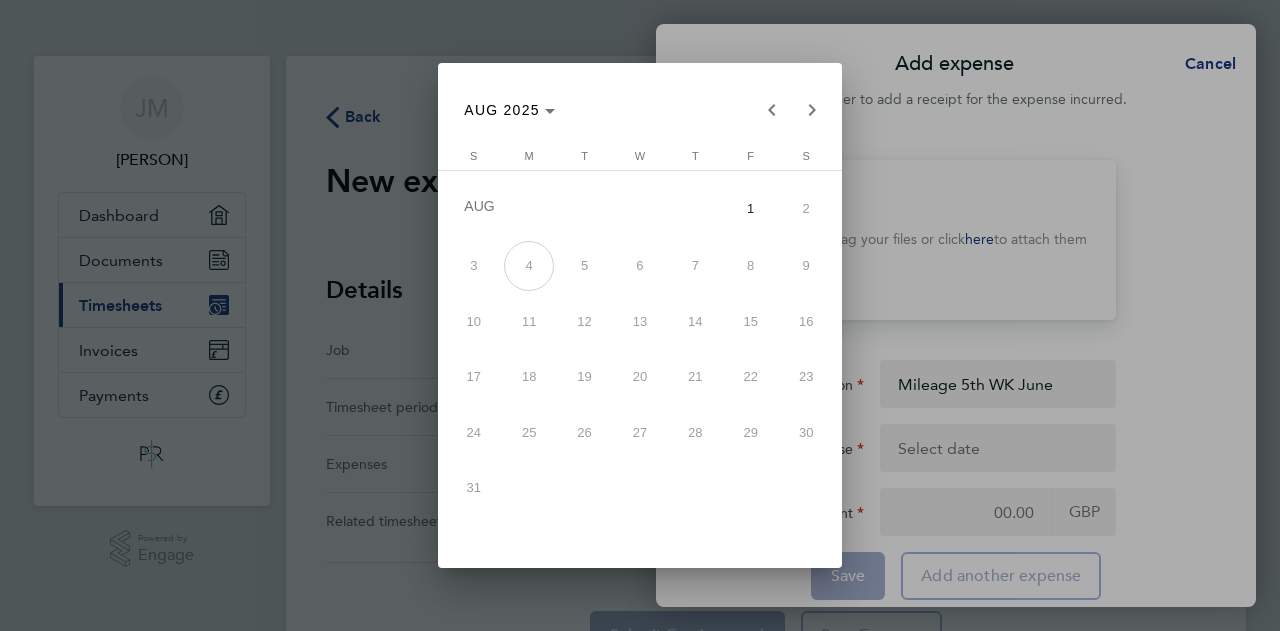 click on "1" at bounding box center (751, 208) 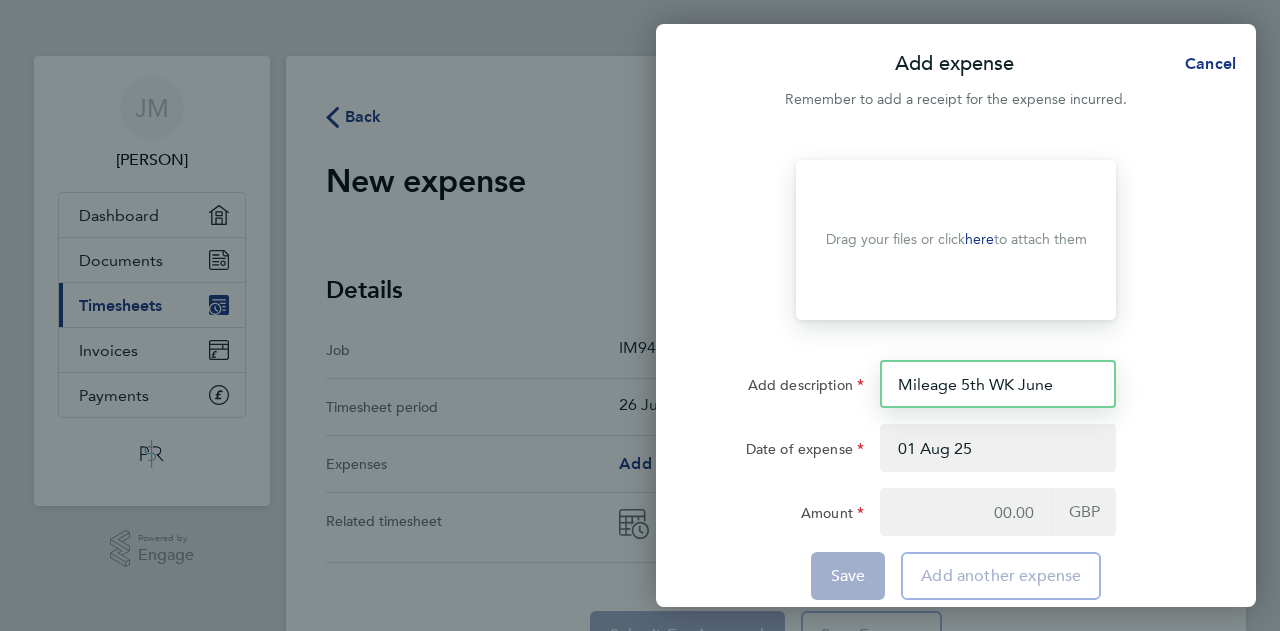 click on "Mileage 5th WK June" at bounding box center (998, 384) 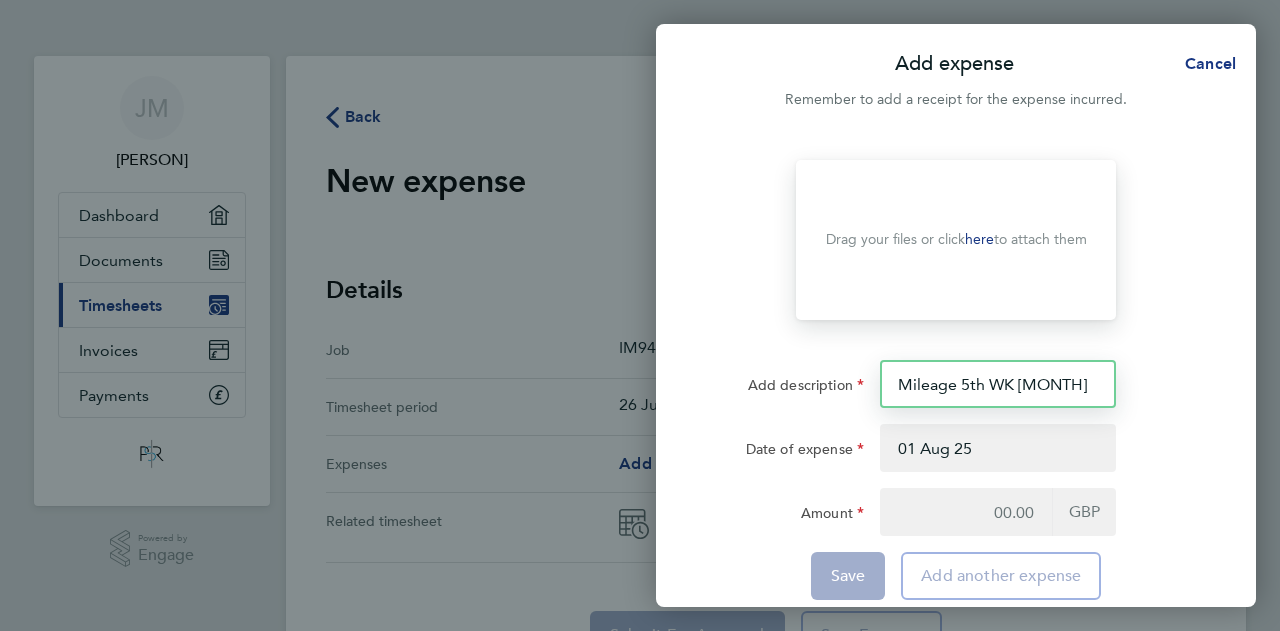 type on "Mileage 5th WK [MONTH]" 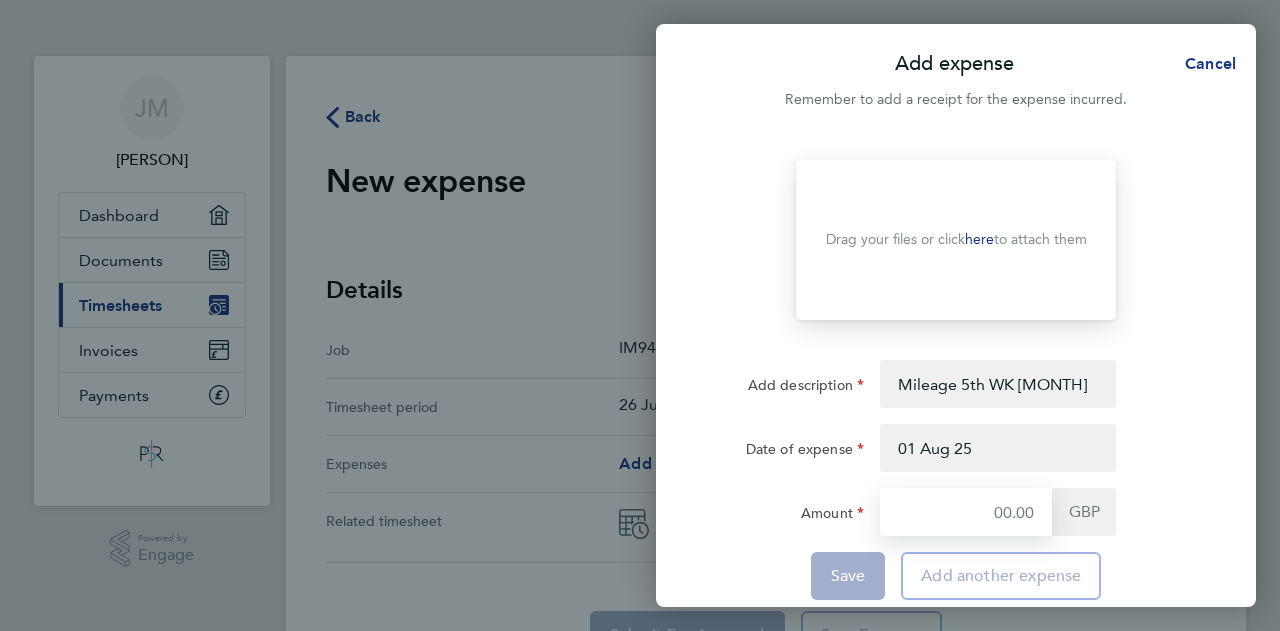 click on "Amount" at bounding box center (966, 512) 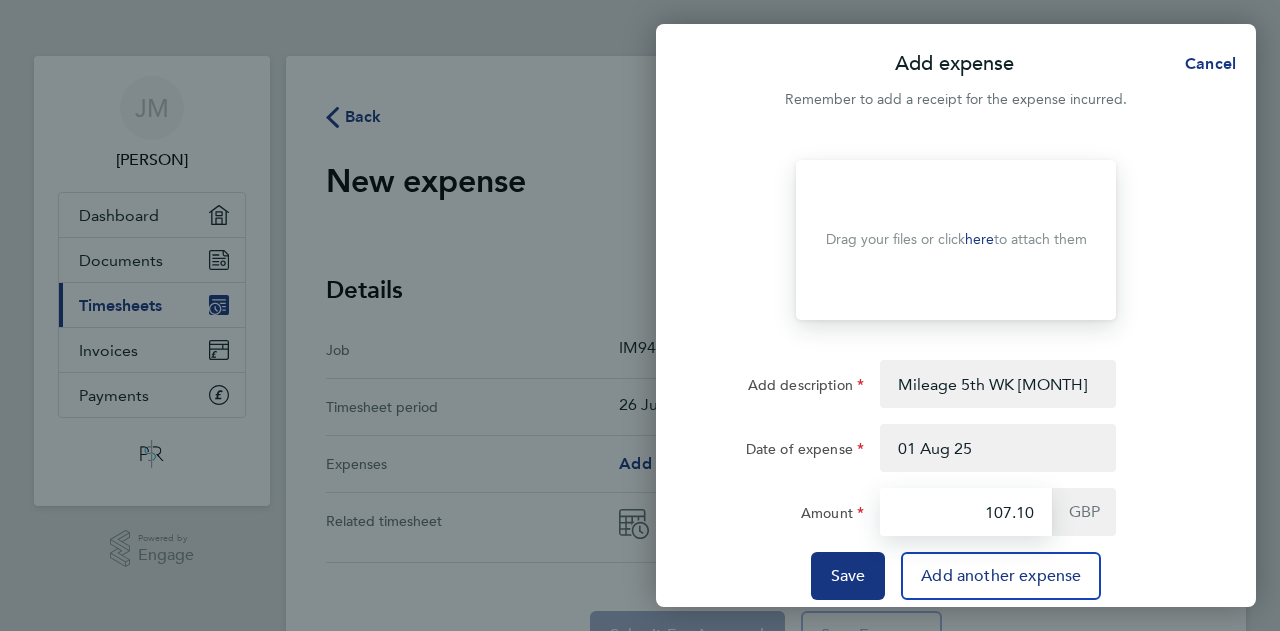 type on "107.10" 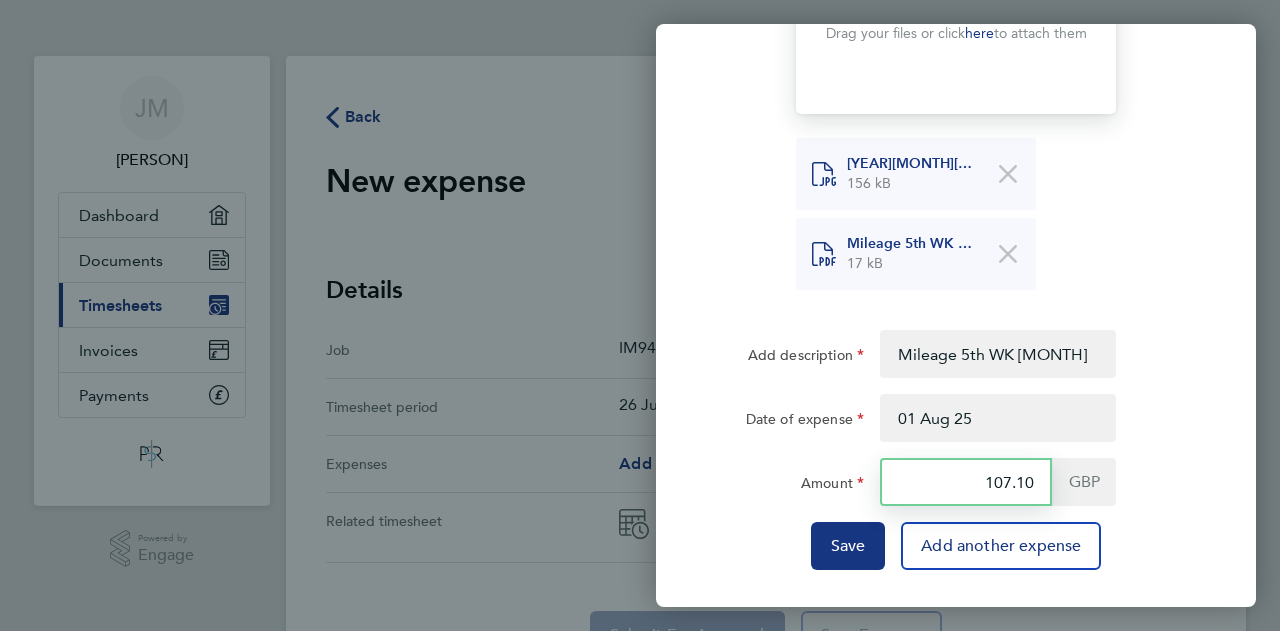 scroll, scrollTop: 208, scrollLeft: 0, axis: vertical 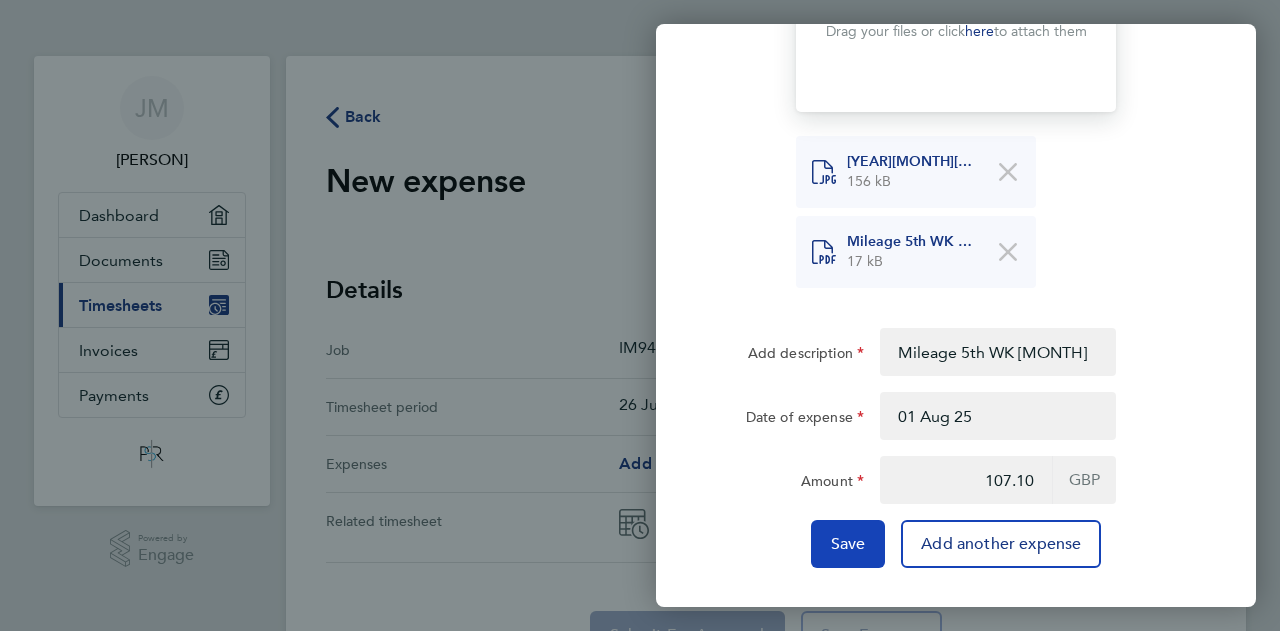 click on "Save" 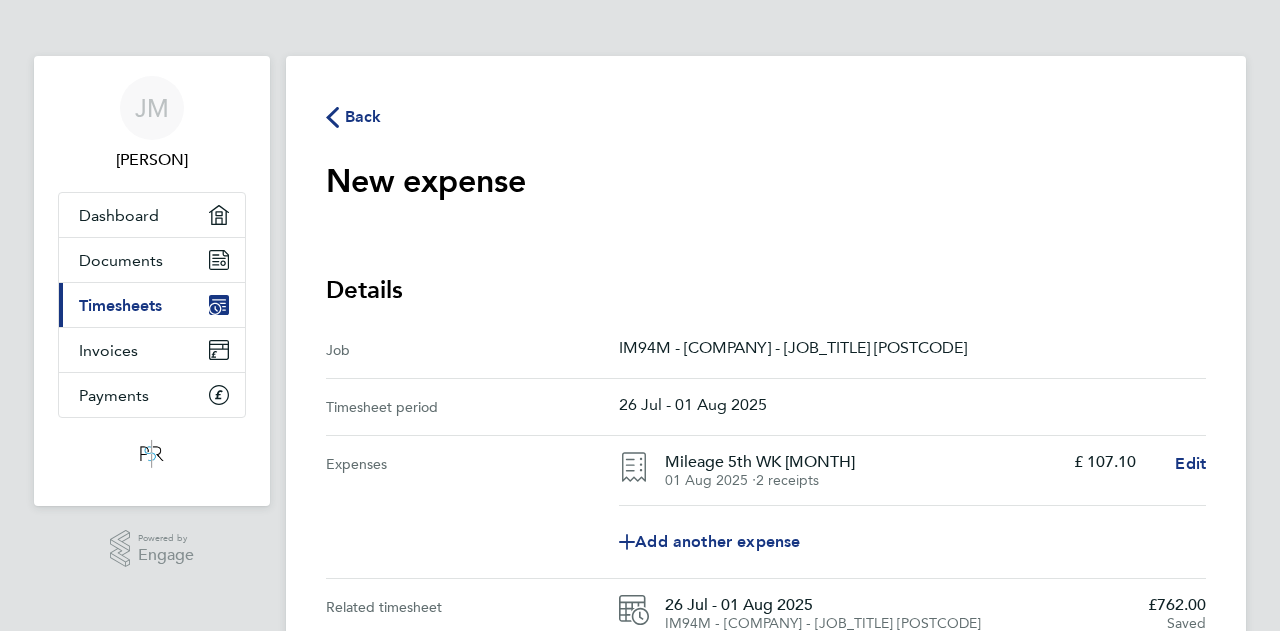 click on "Back" 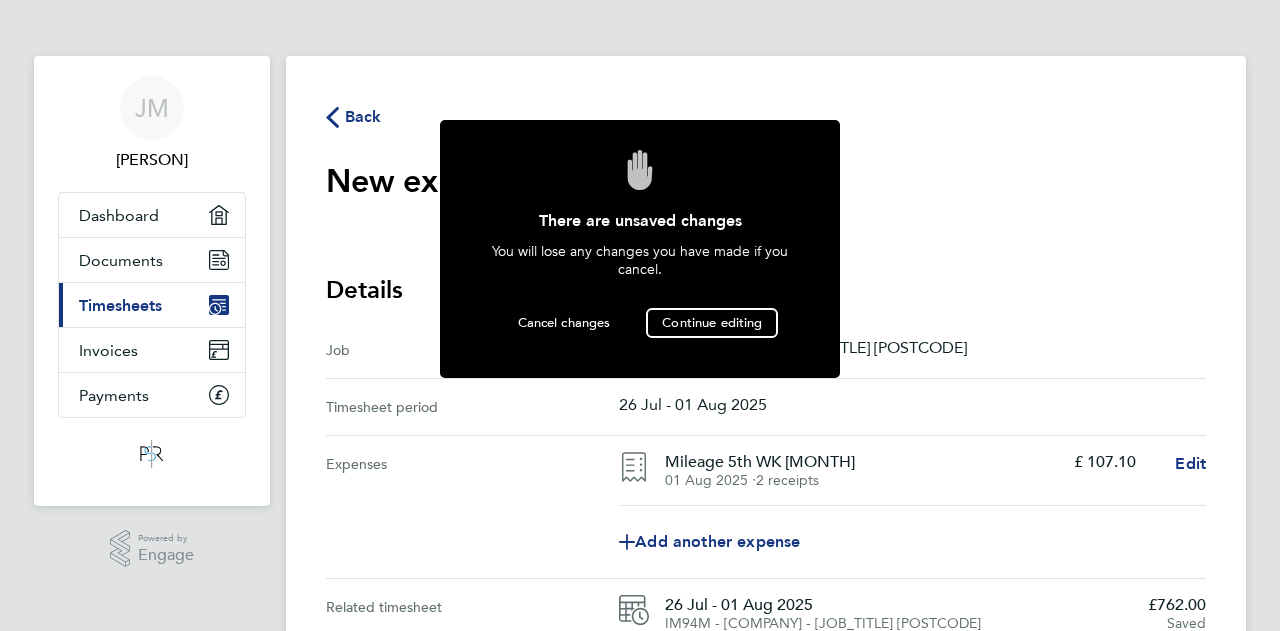 click on "Expenses" at bounding box center (472, 507) 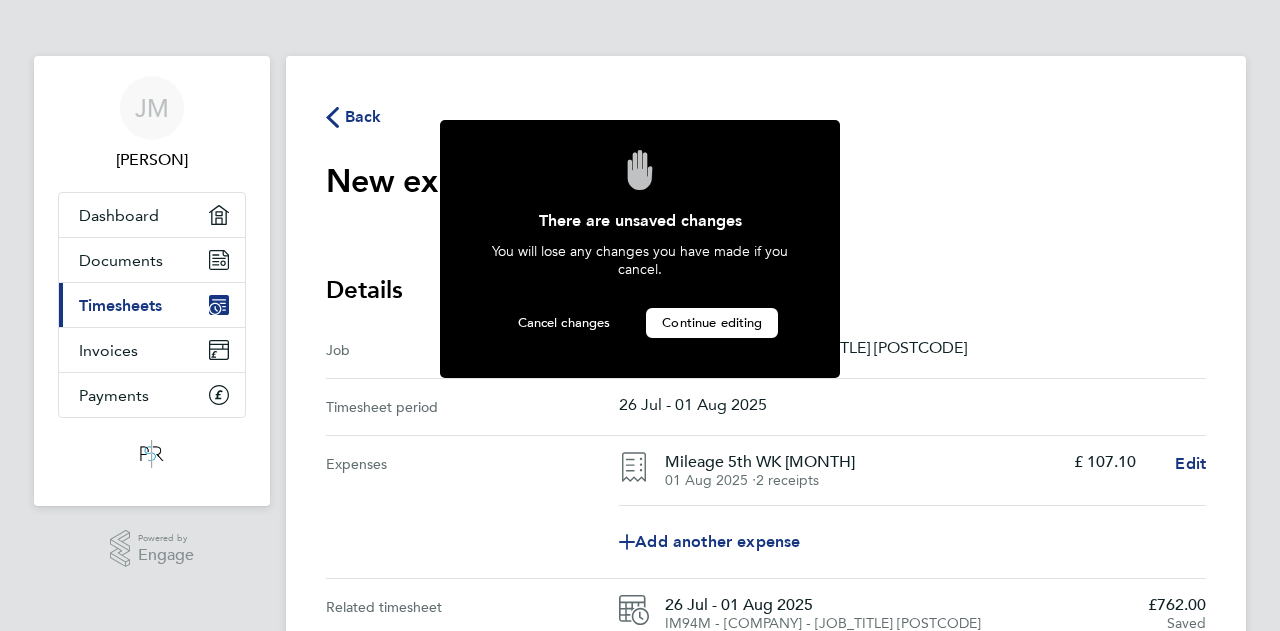 click on "Continue editing" 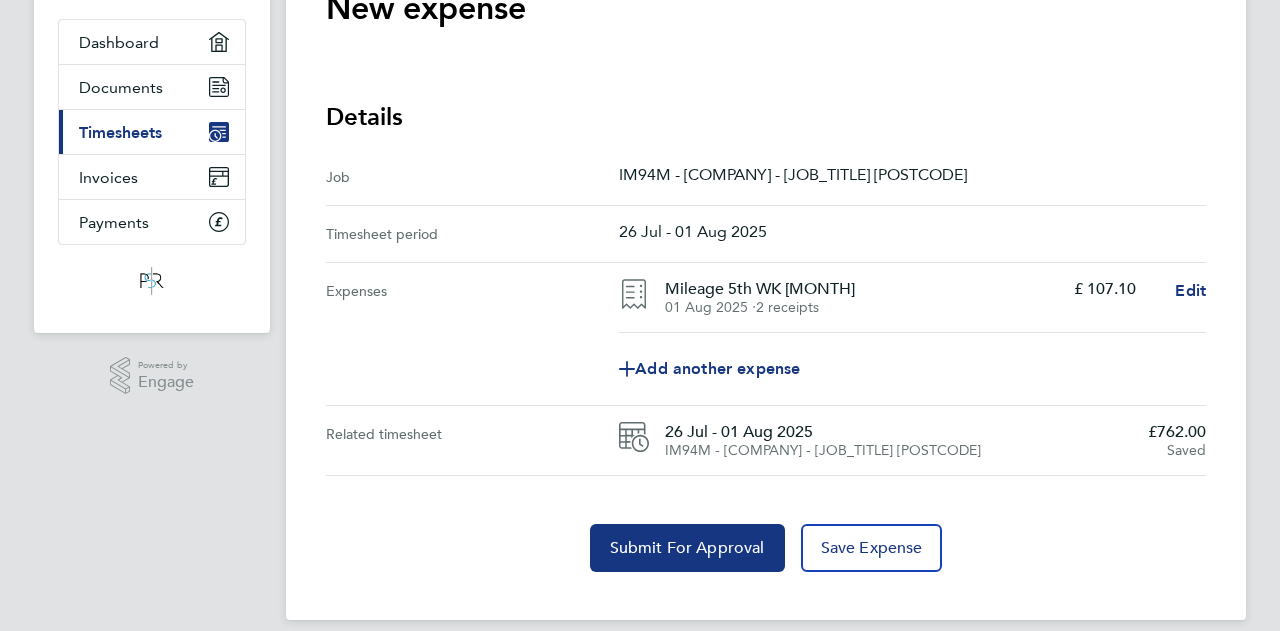 scroll, scrollTop: 192, scrollLeft: 0, axis: vertical 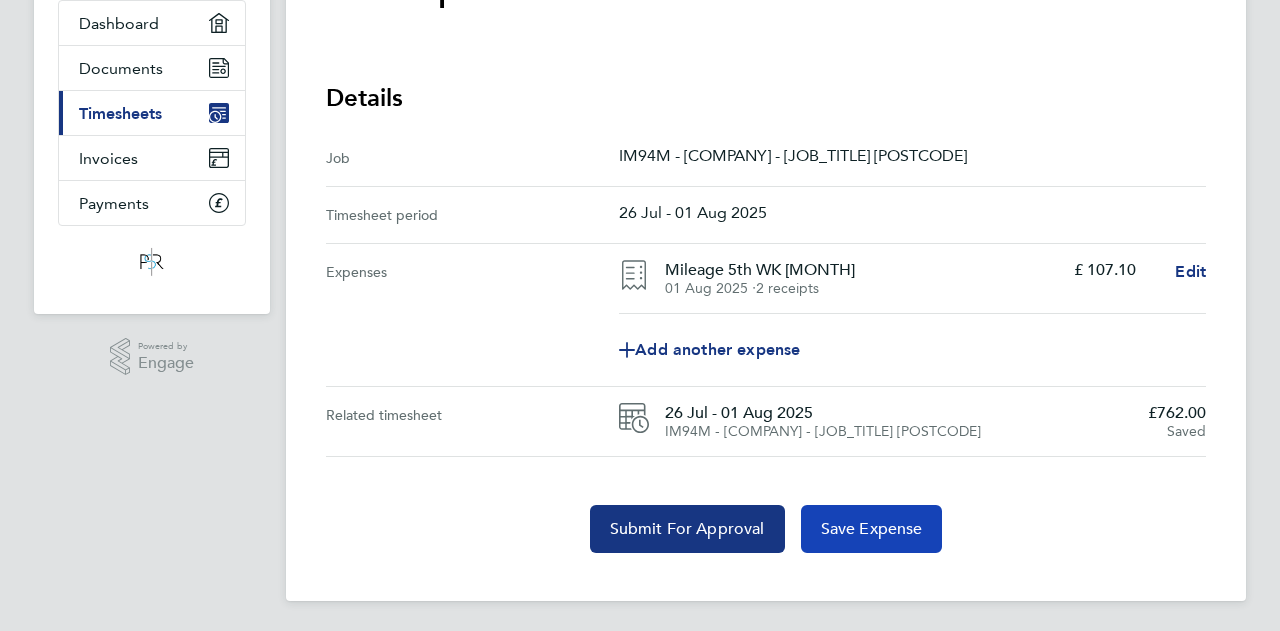 click on "Save Expense" 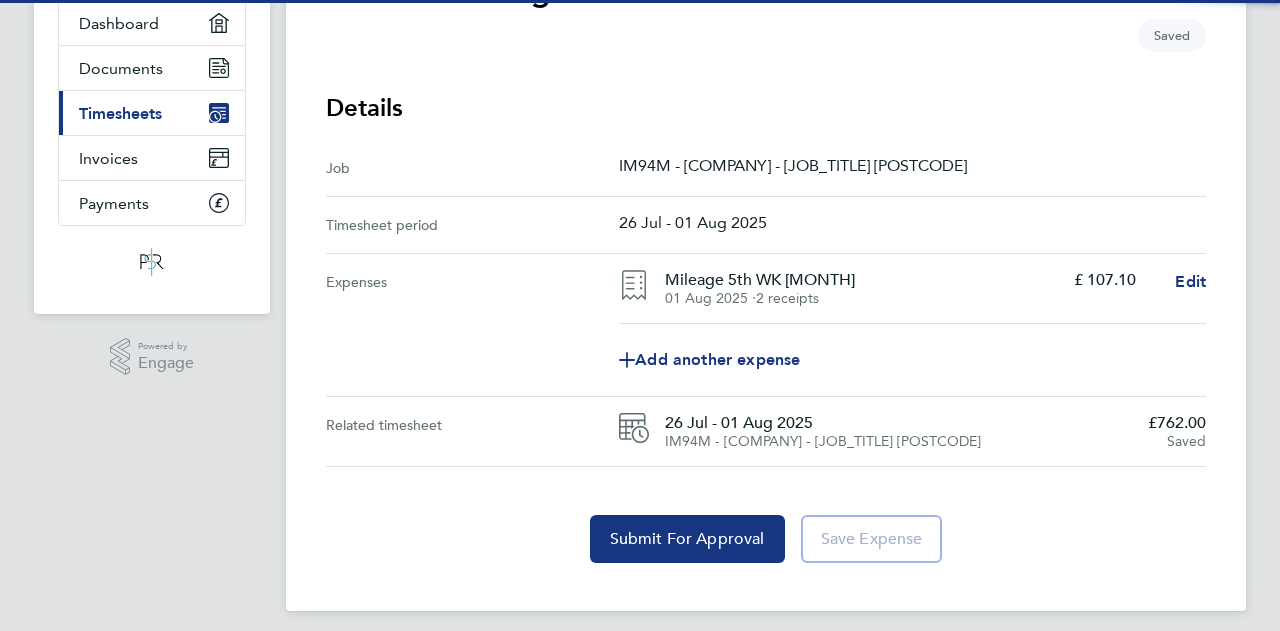 scroll, scrollTop: 0, scrollLeft: 0, axis: both 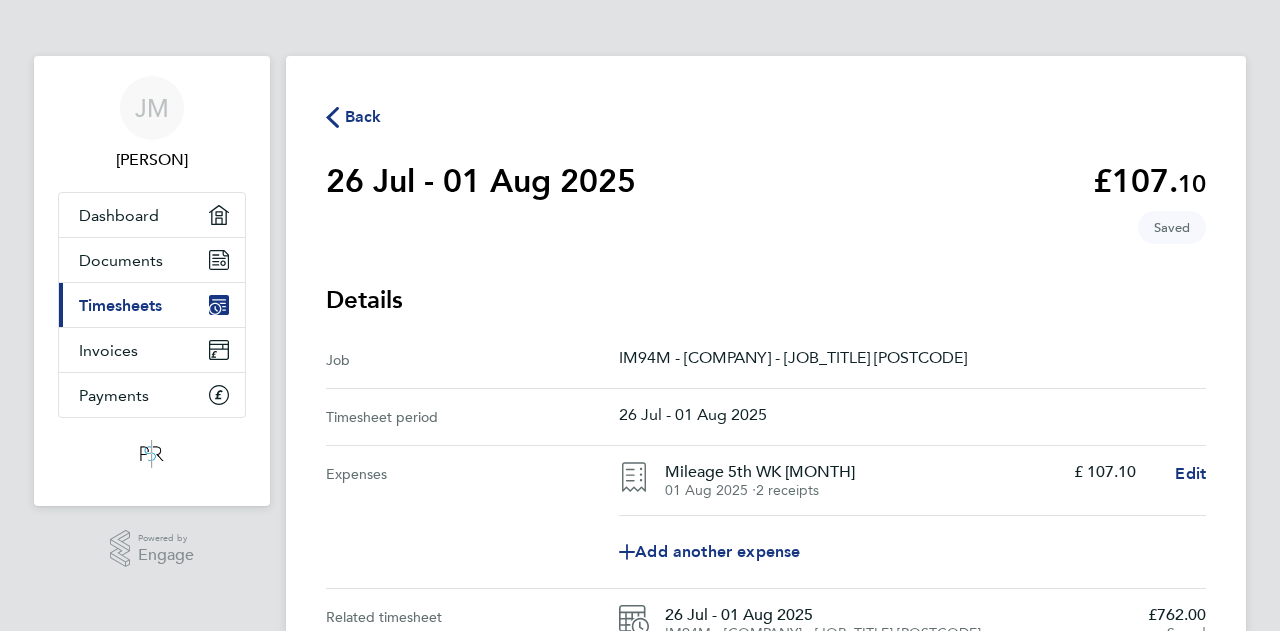 click 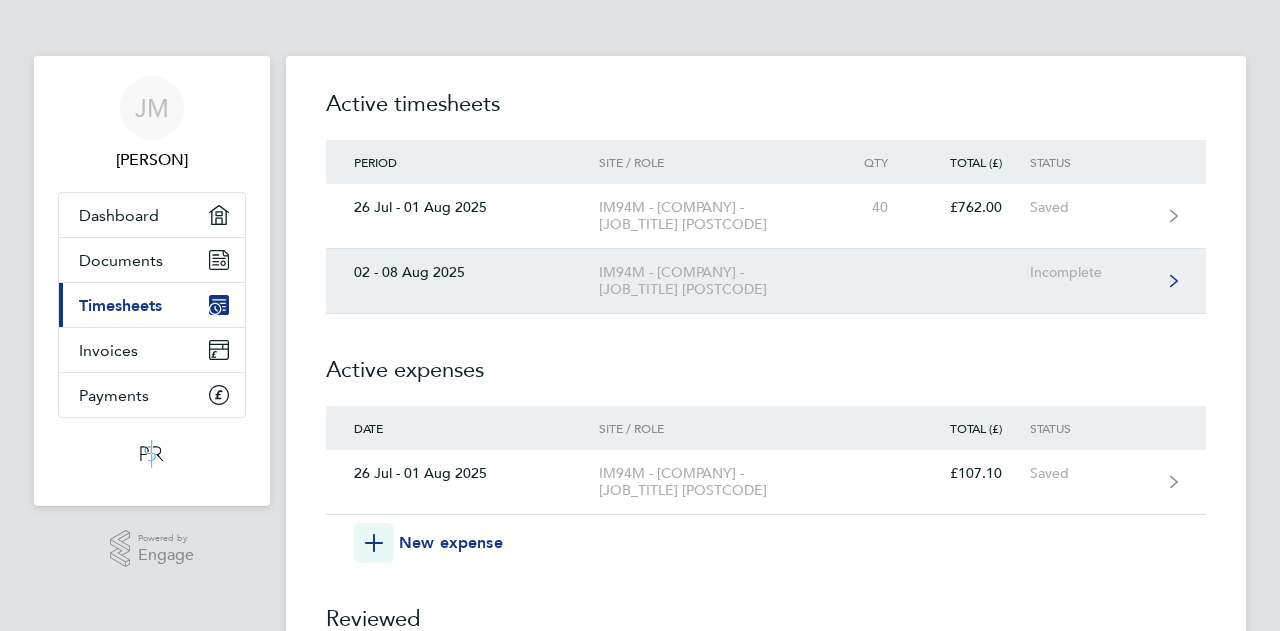 click on "Incomplete" 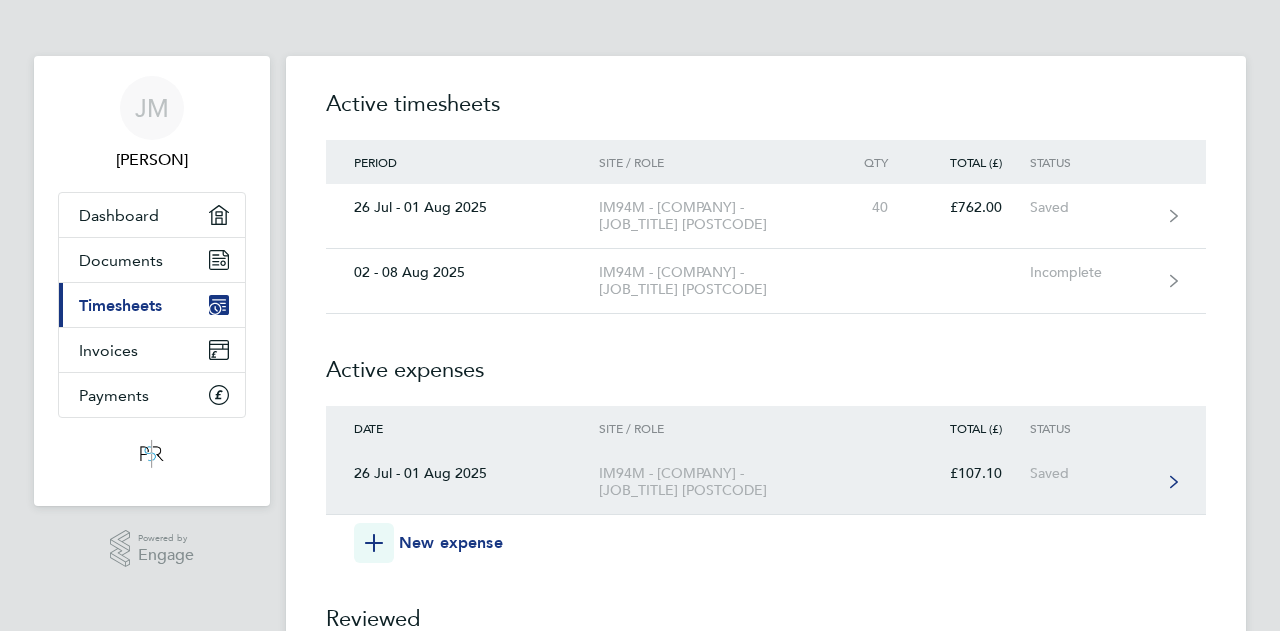 click 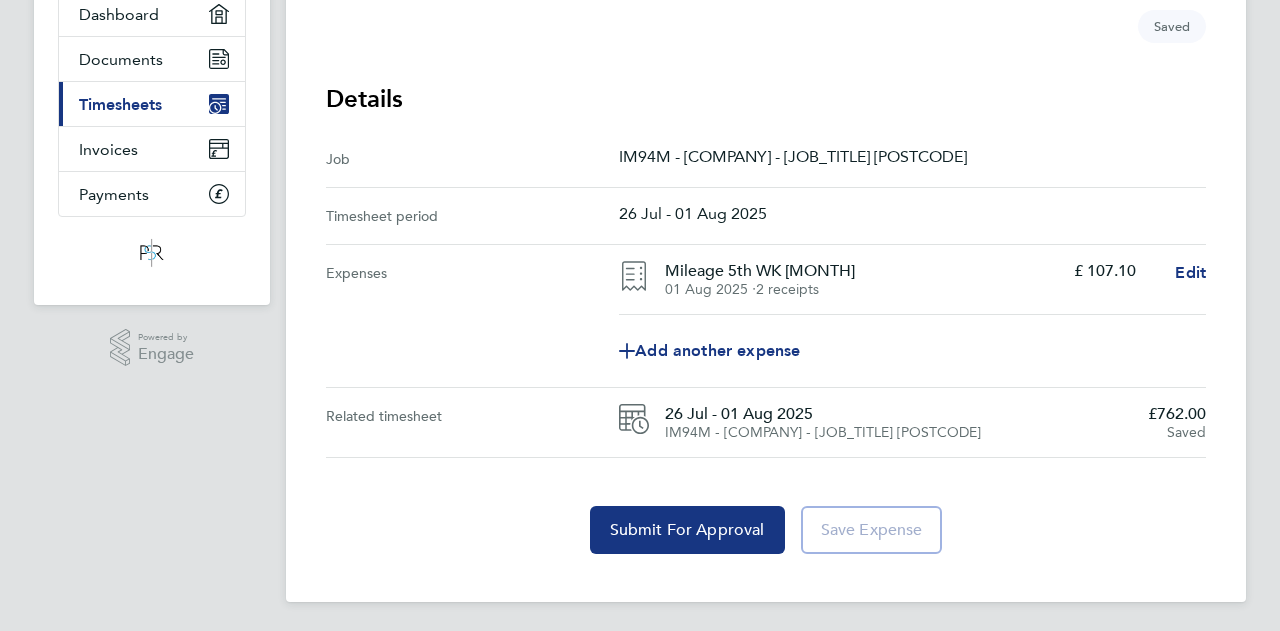 scroll, scrollTop: 202, scrollLeft: 0, axis: vertical 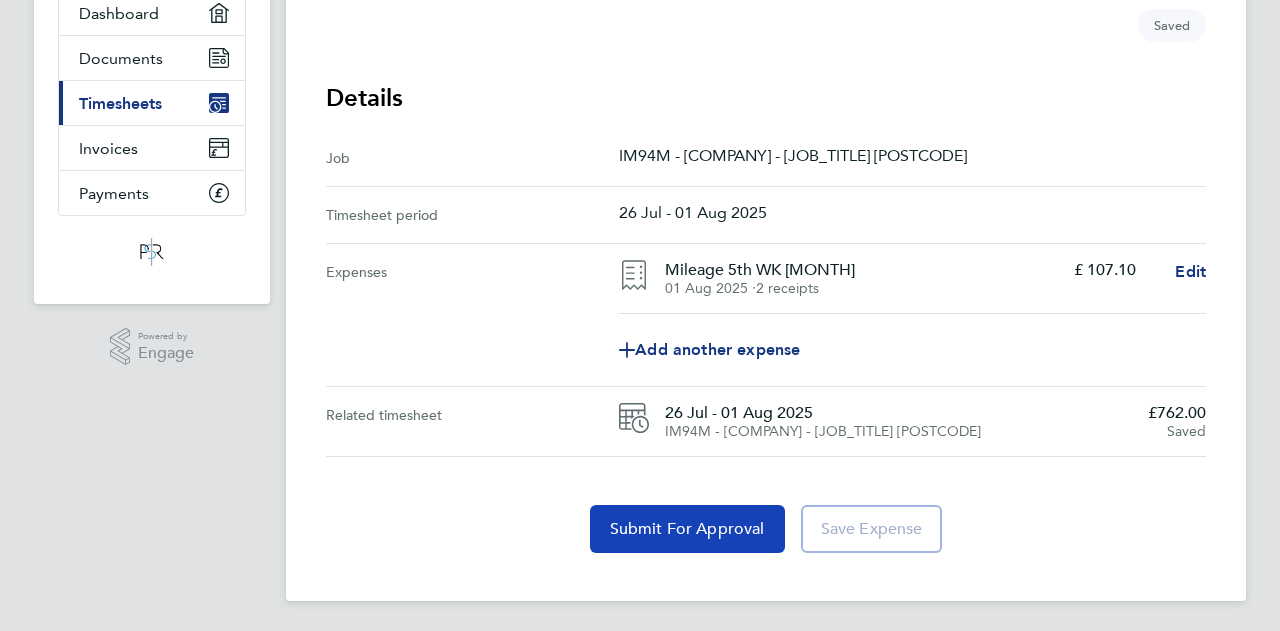 click on "Submit For Approval" 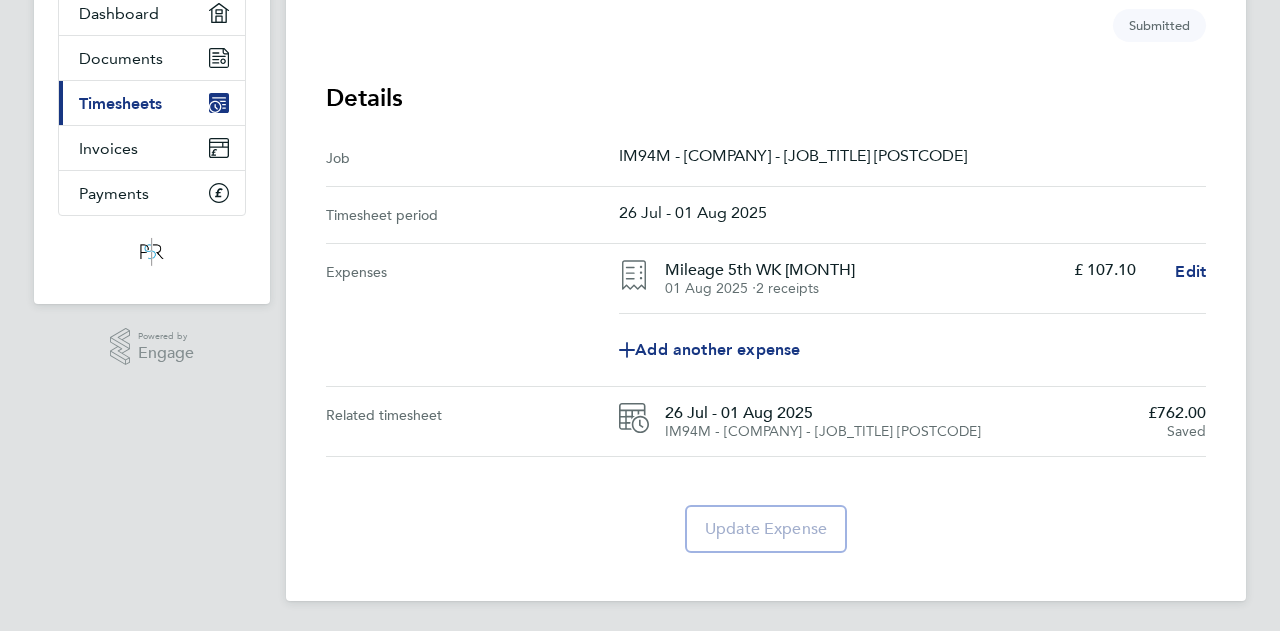 scroll, scrollTop: 0, scrollLeft: 0, axis: both 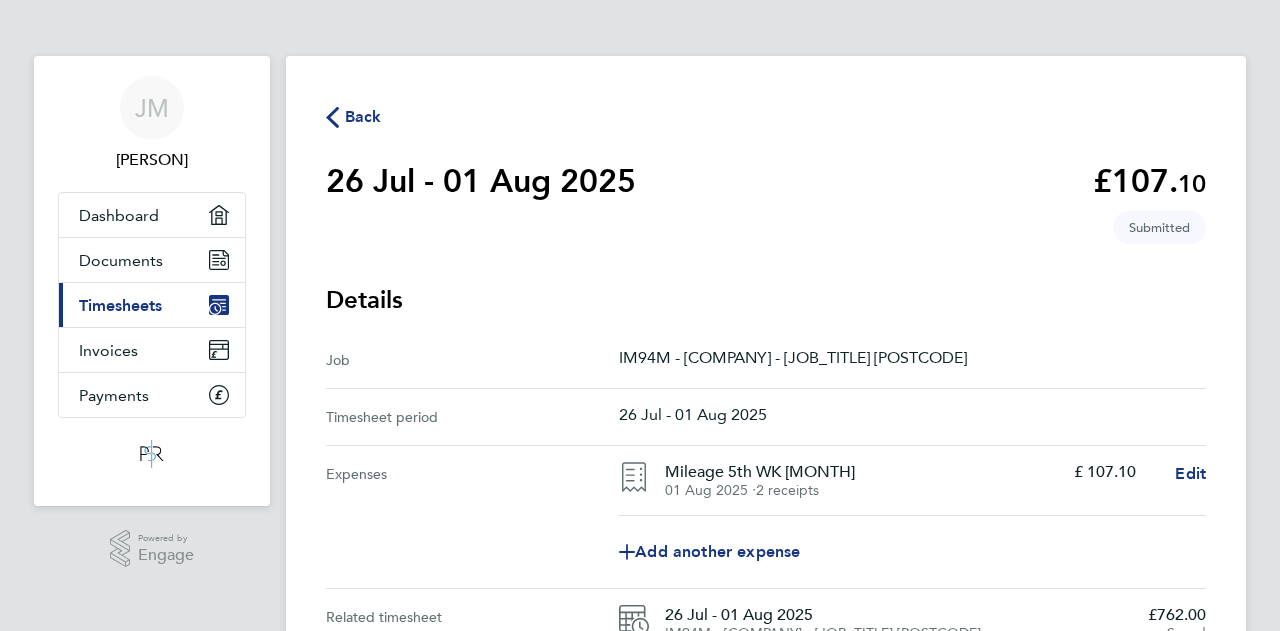 click 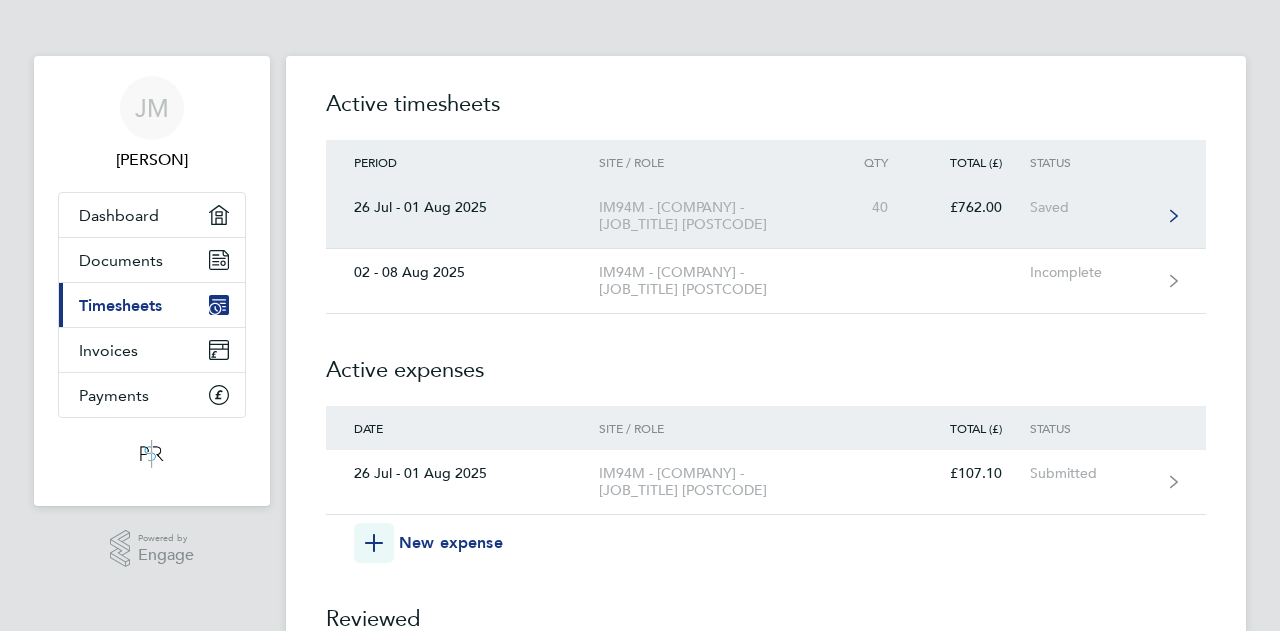 click on "[DATE] - [DATE] [YEAR] IM94M - [COMPANY] - [JOB_TITLE] [POSTCODE] 40 £762.00 Saved" 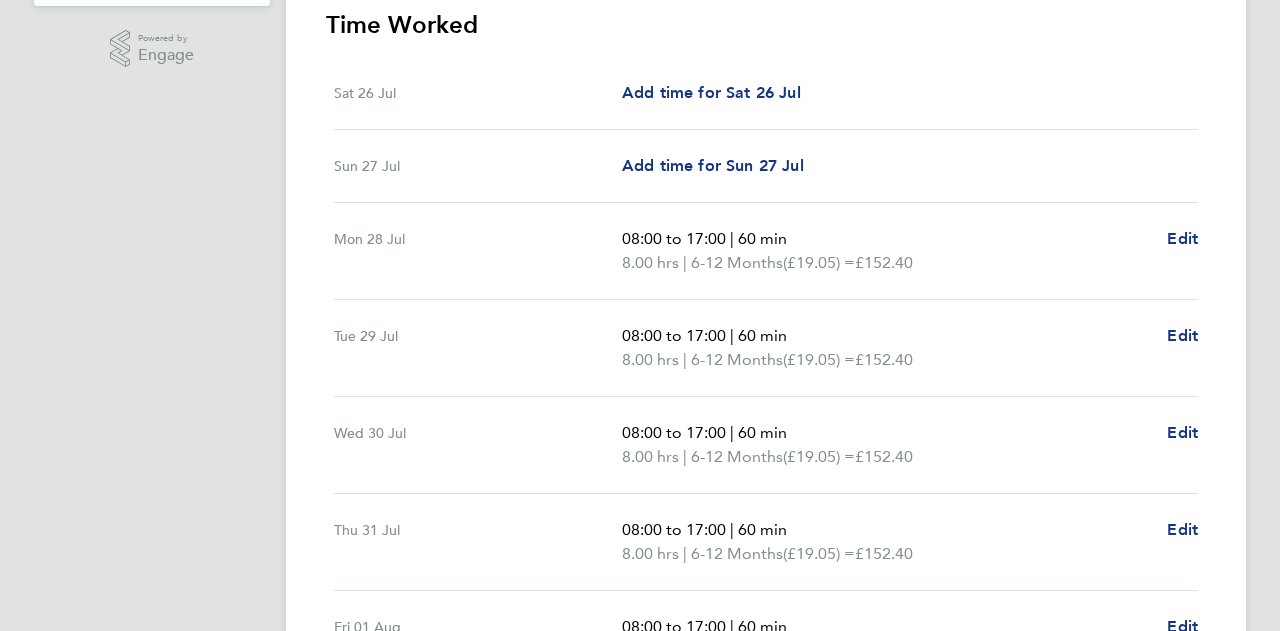 scroll, scrollTop: 730, scrollLeft: 0, axis: vertical 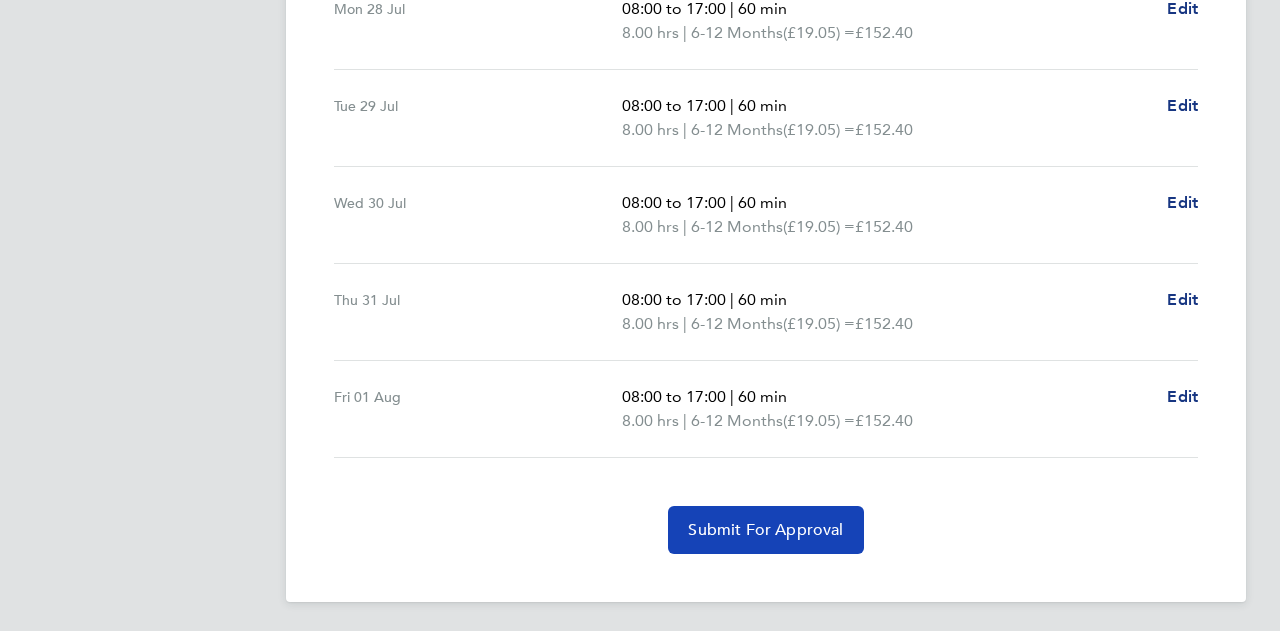 click on "Submit For Approval" 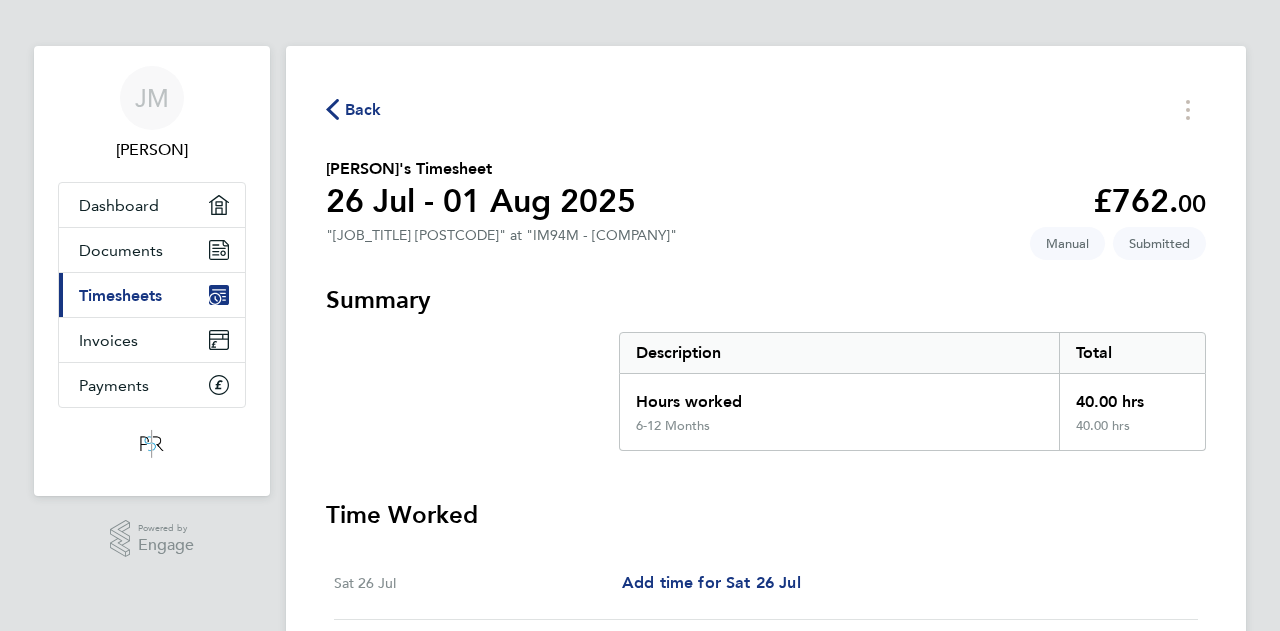 scroll, scrollTop: 0, scrollLeft: 0, axis: both 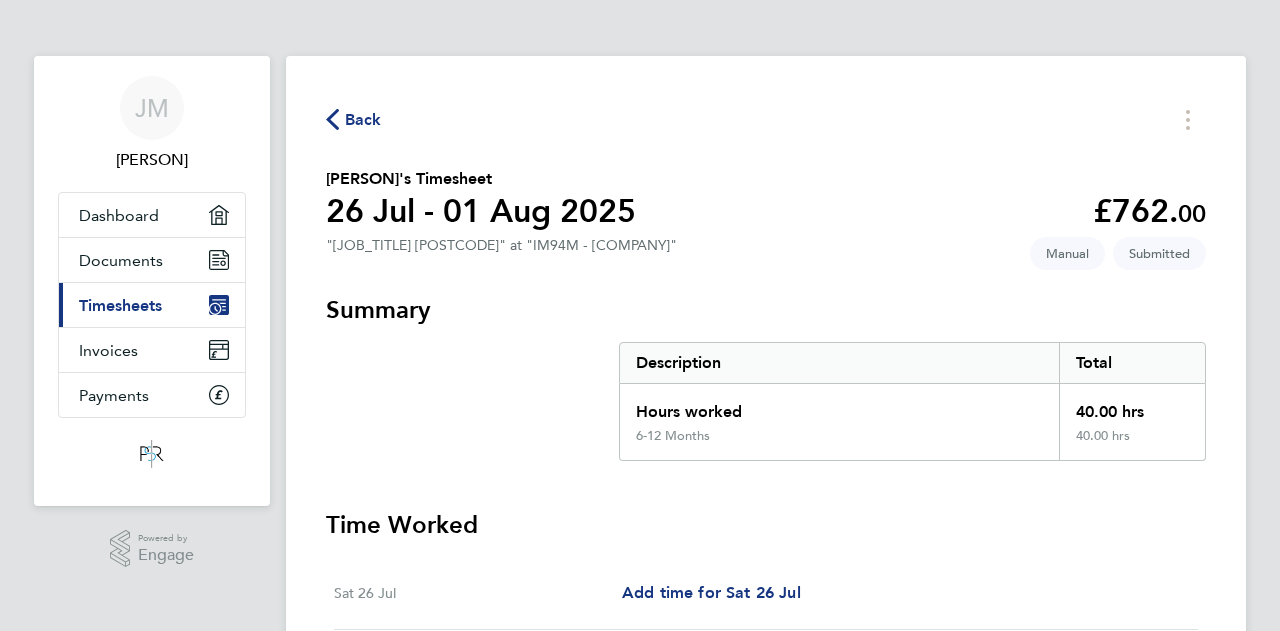 click 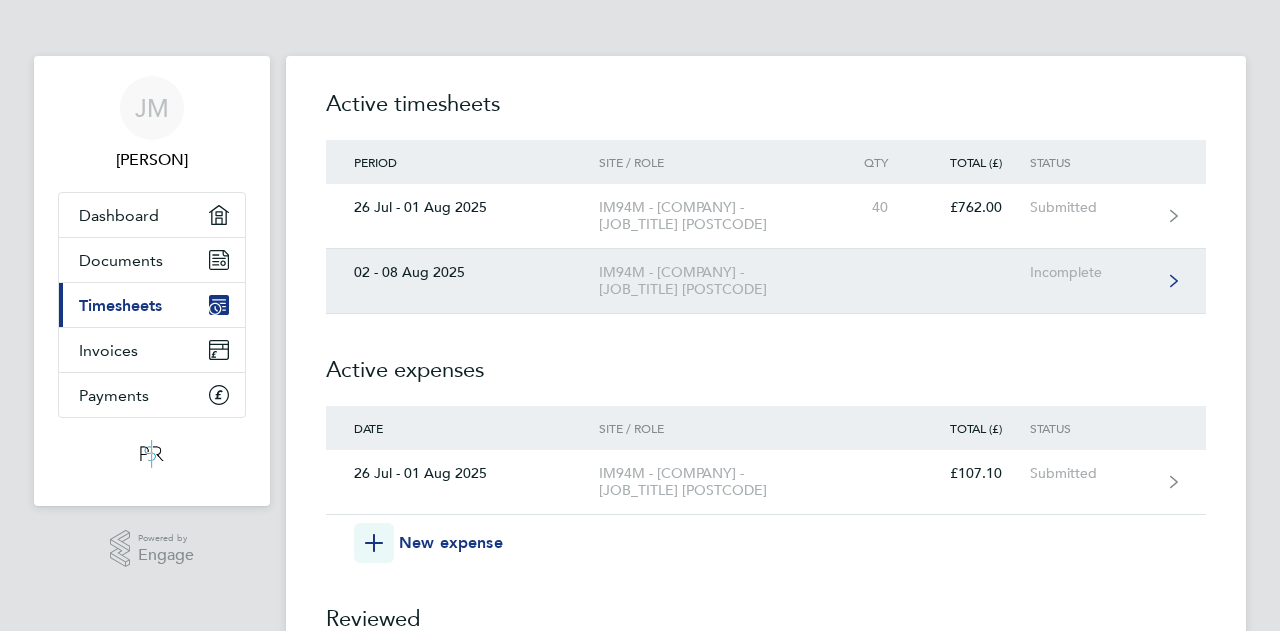 click 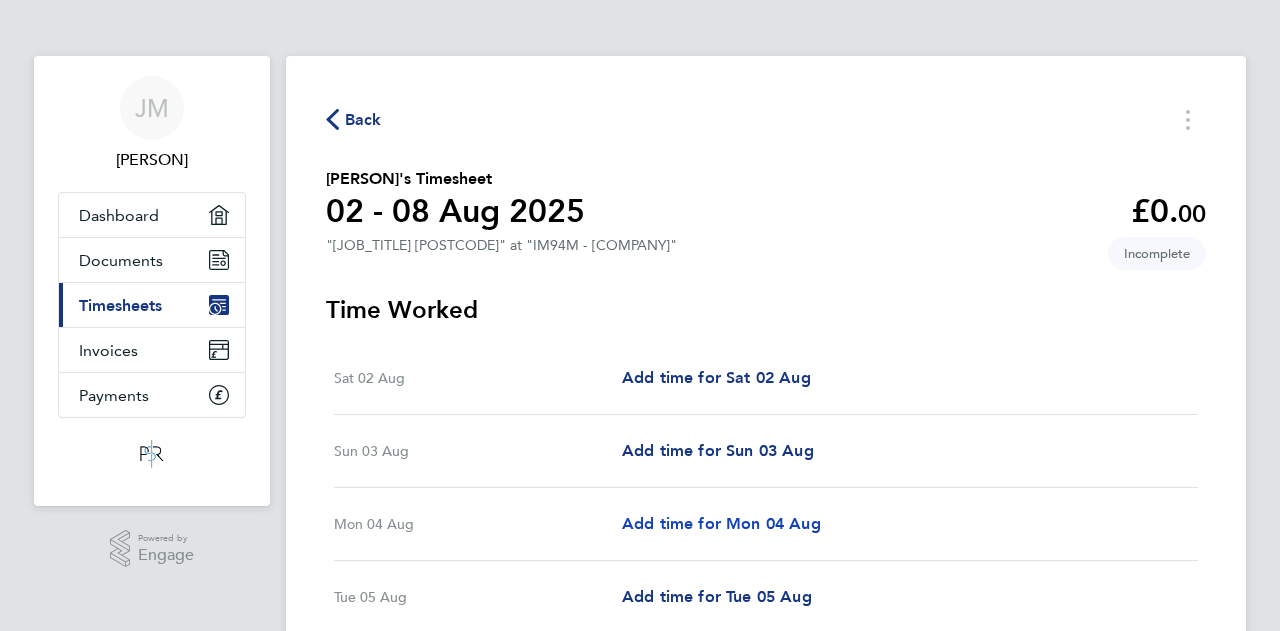 click on "Add time for Mon 04 Aug" at bounding box center [721, 523] 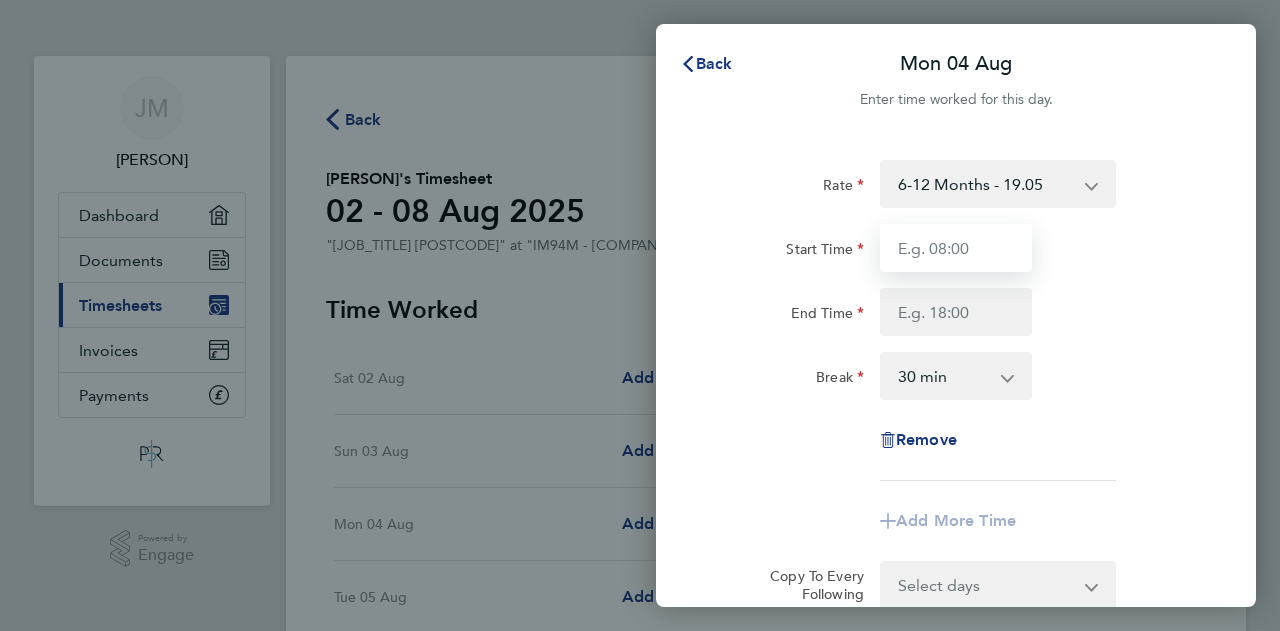 click on "Start Time" at bounding box center [956, 248] 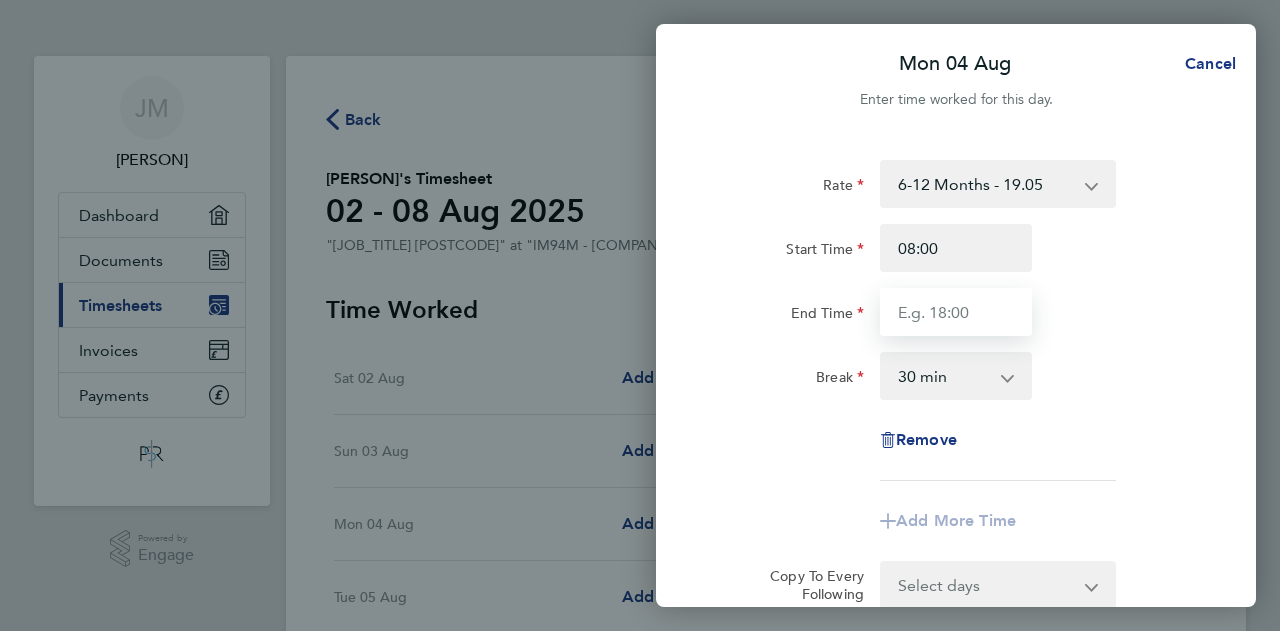 click on "End Time" at bounding box center (956, 312) 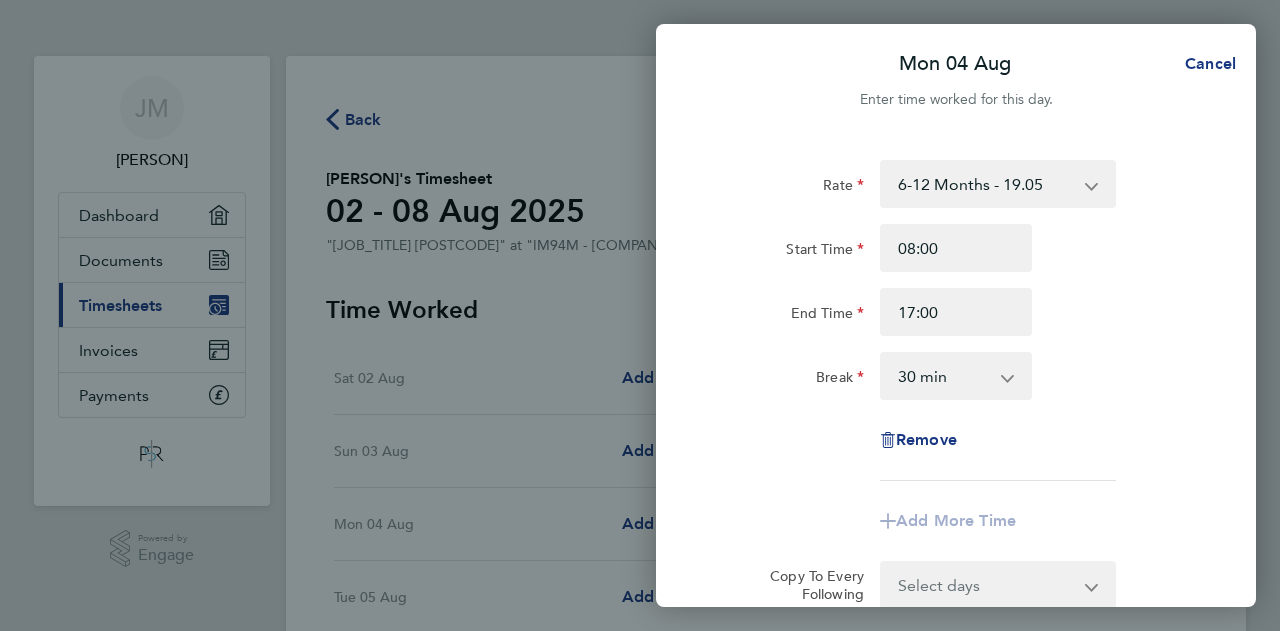 click on "0 min   15 min   30 min   45 min   60 min   75 min   90 min" at bounding box center (944, 376) 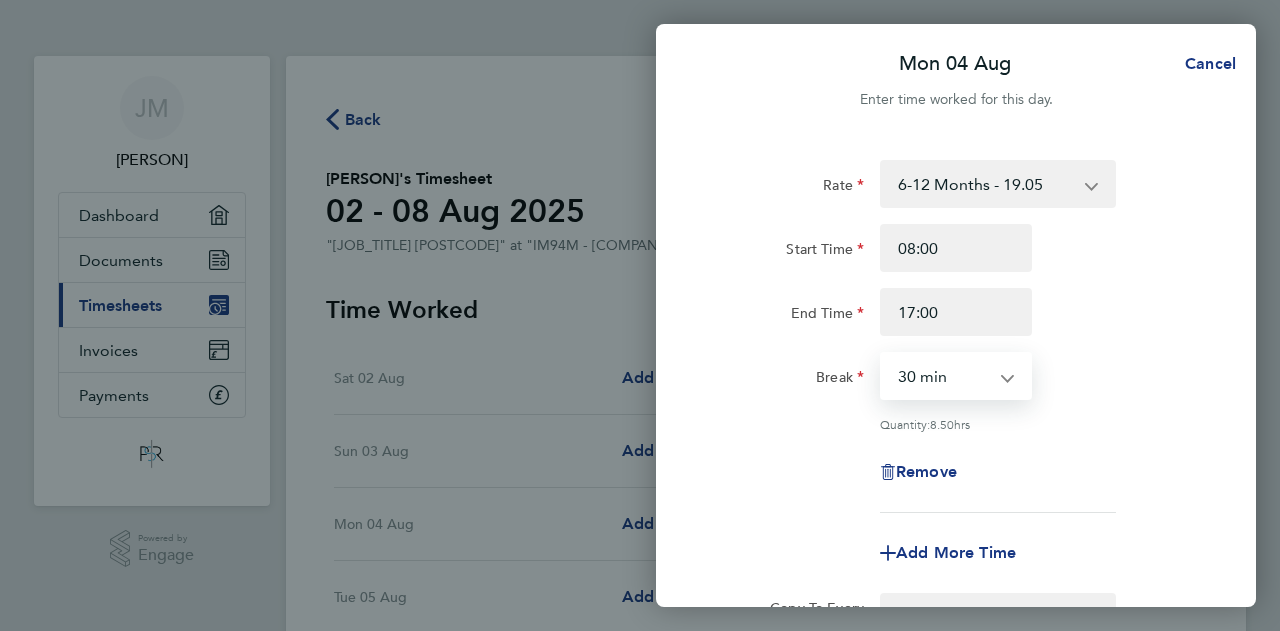 select on "60" 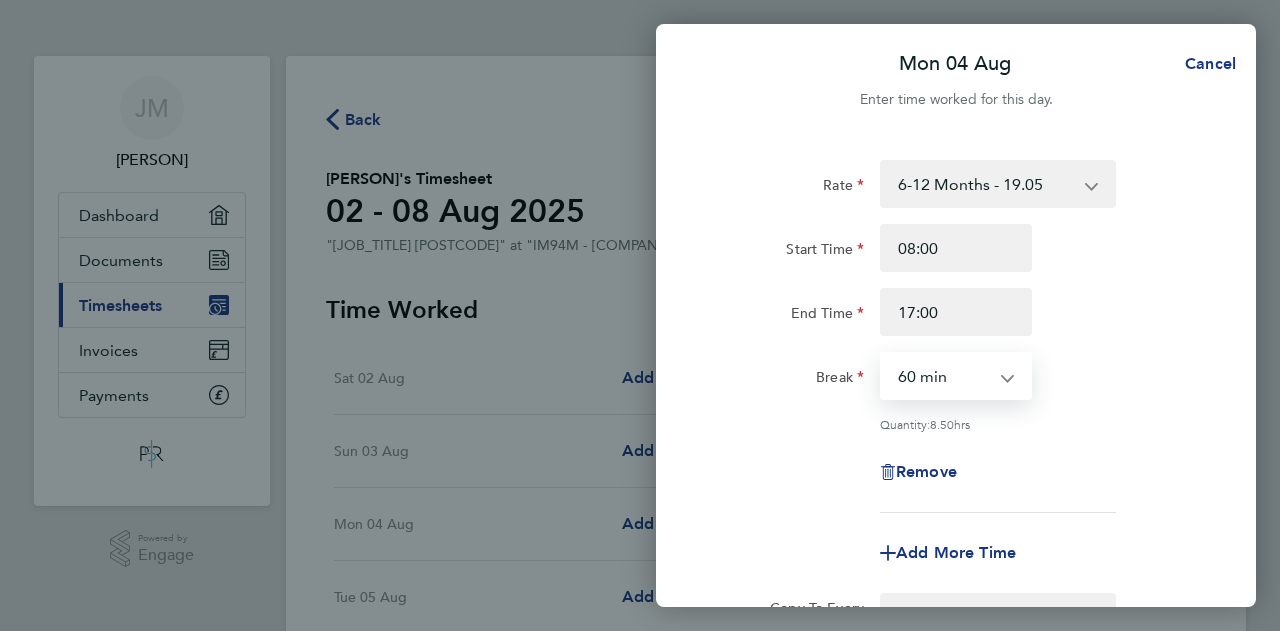 click on "0 min   15 min   30 min   45 min   60 min   75 min   90 min" at bounding box center (944, 376) 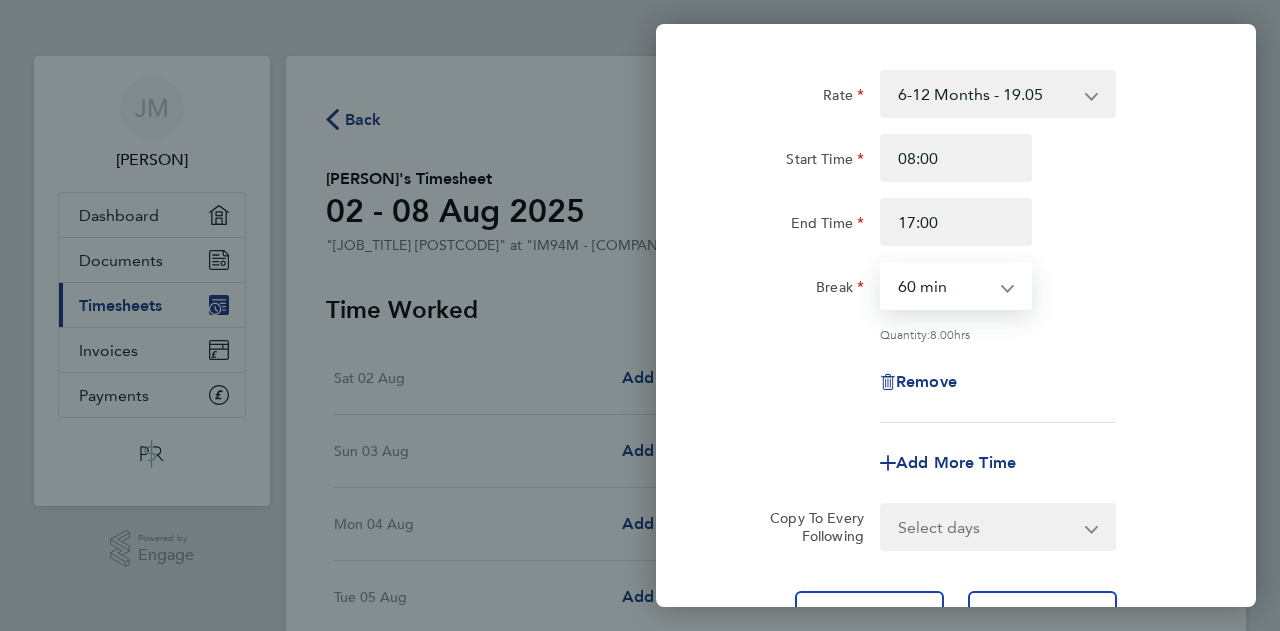 scroll, scrollTop: 200, scrollLeft: 0, axis: vertical 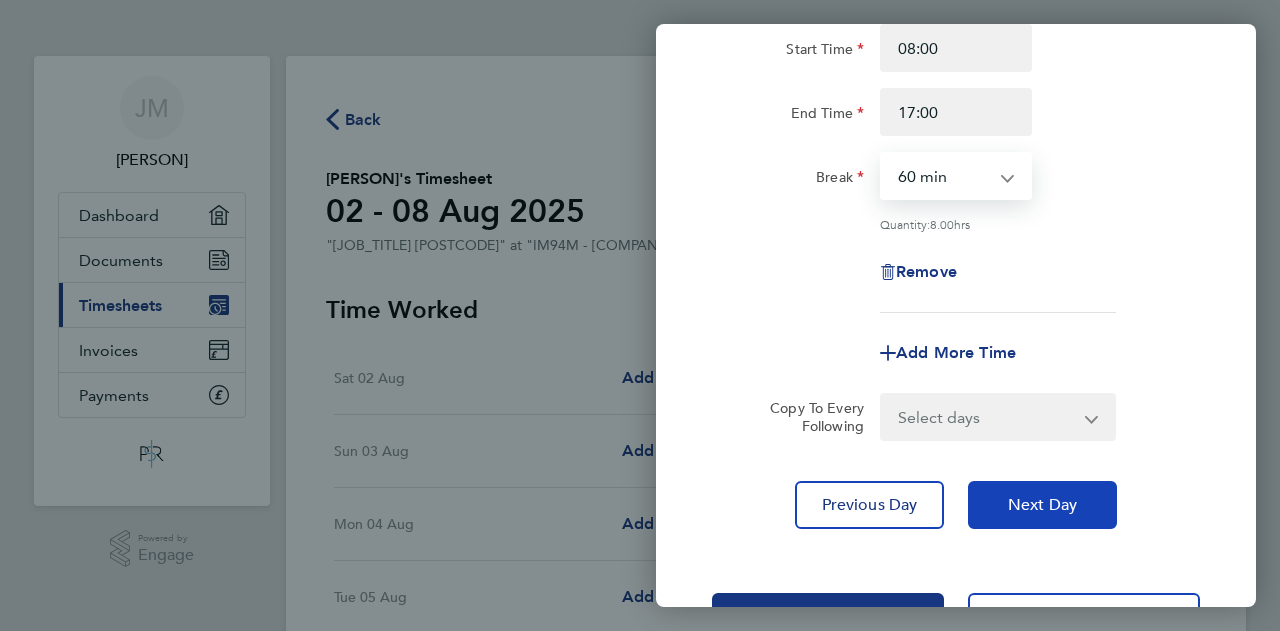 click on "Next Day" 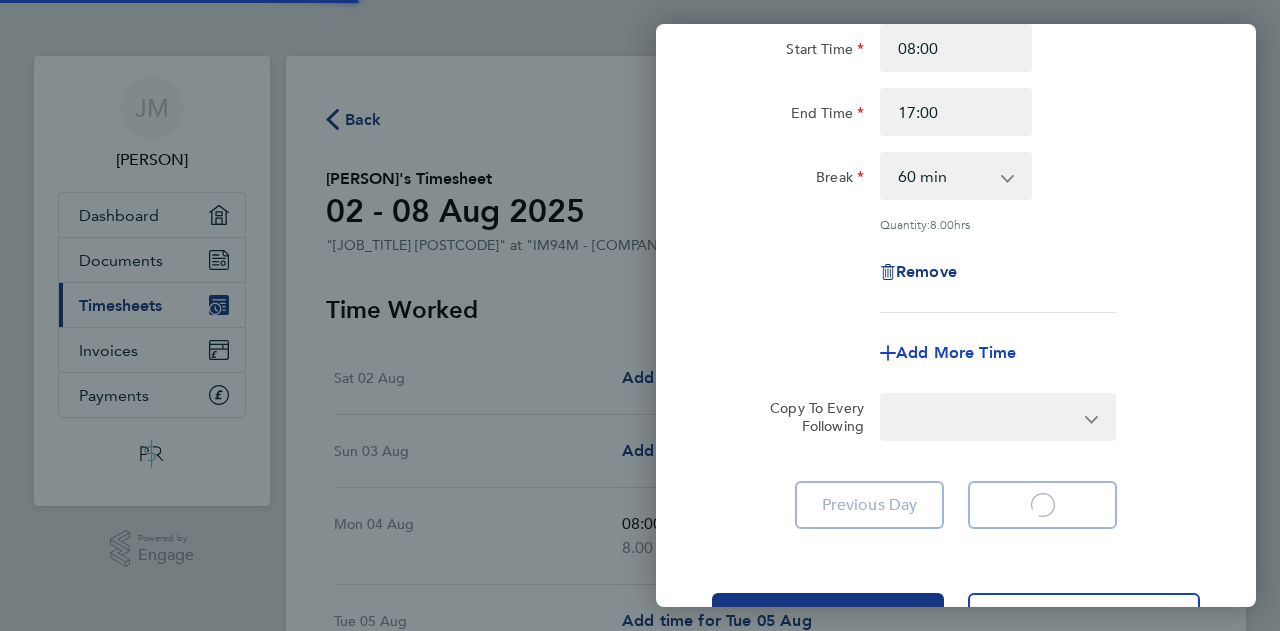 select on "30" 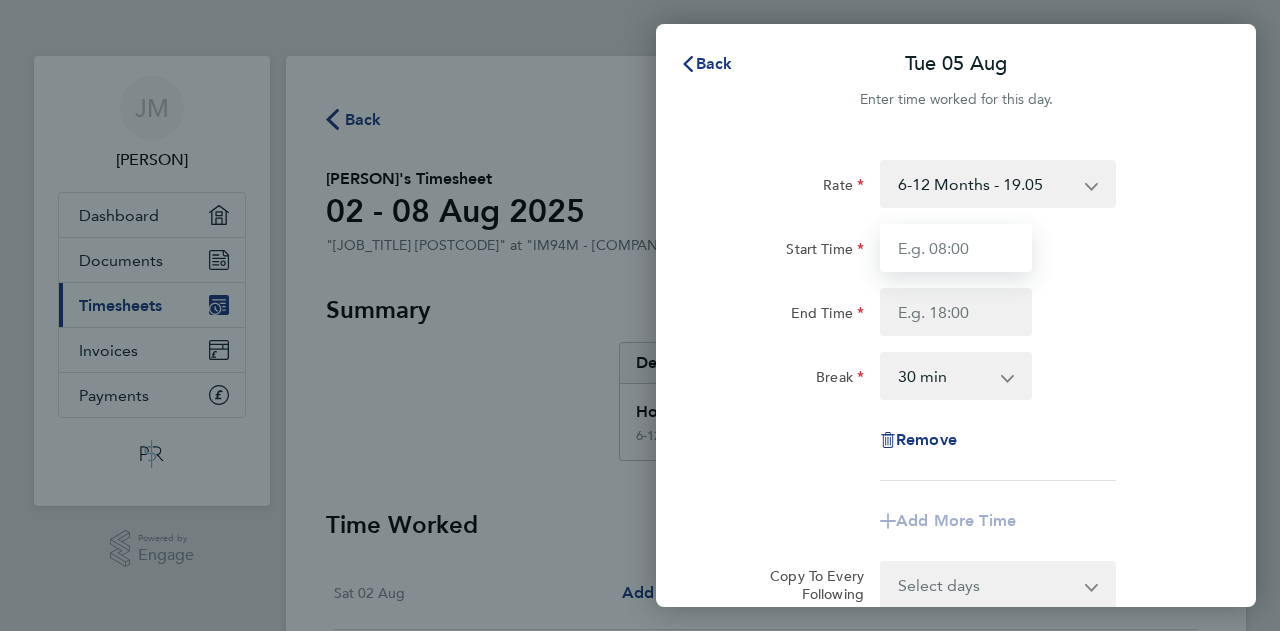 click on "Start Time" at bounding box center (956, 248) 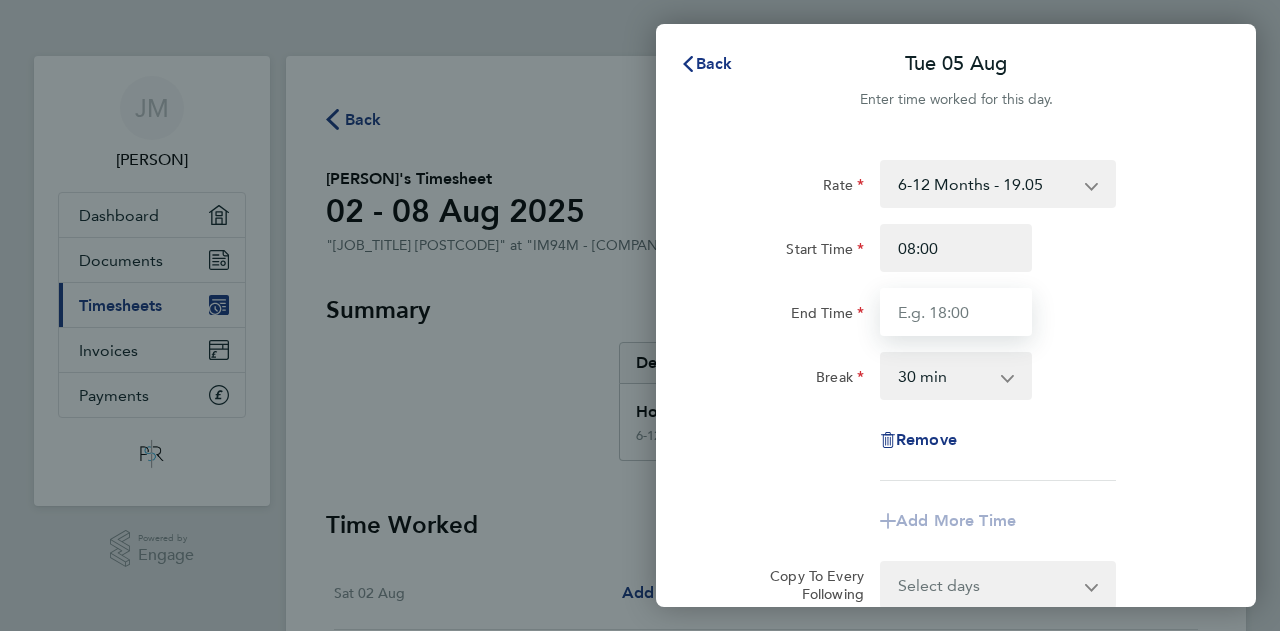 click on "End Time" at bounding box center (956, 312) 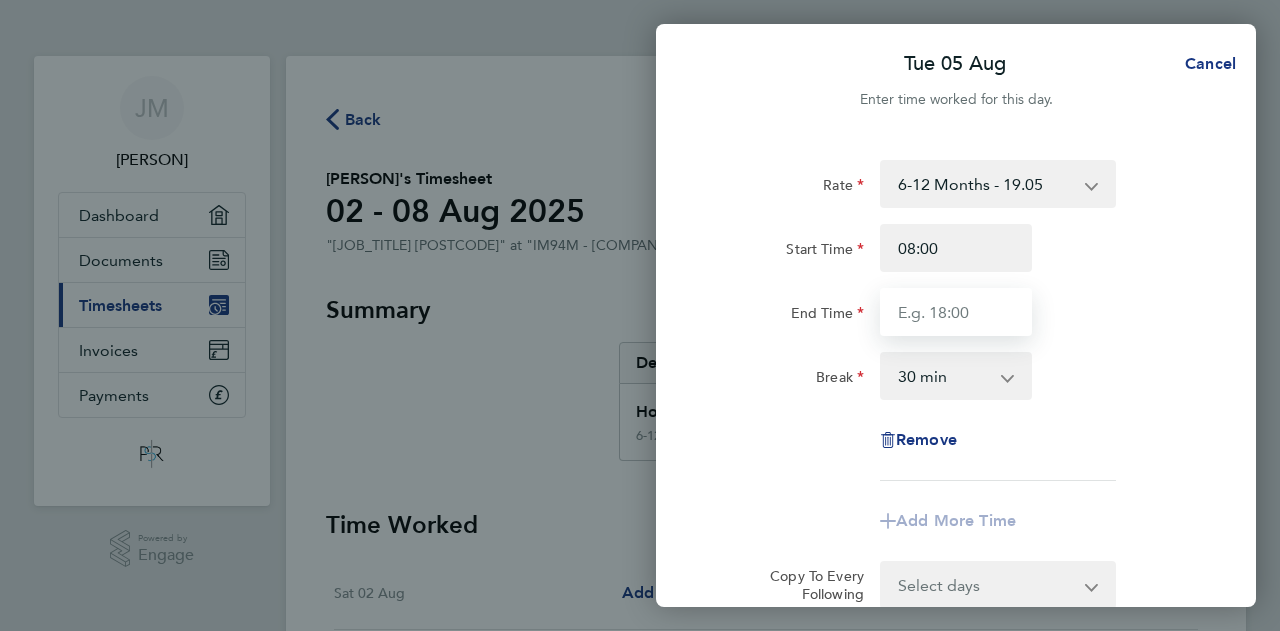 type on "17:00" 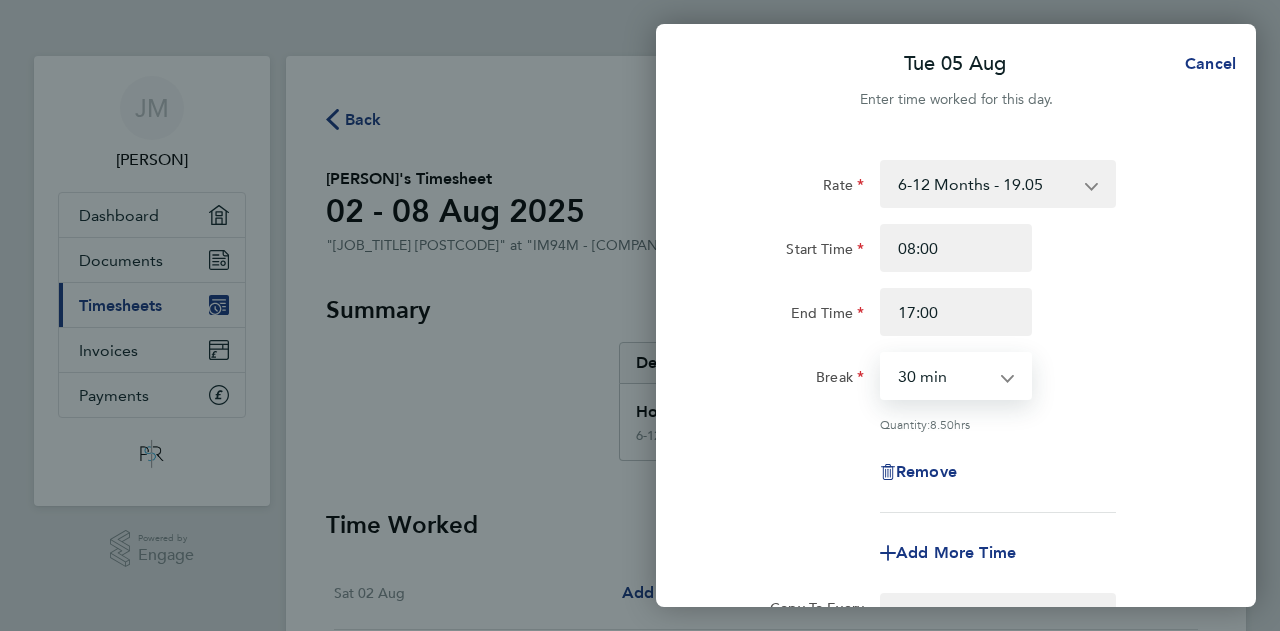 click on "0 min   15 min   30 min   45 min   60 min   75 min   90 min" at bounding box center (944, 376) 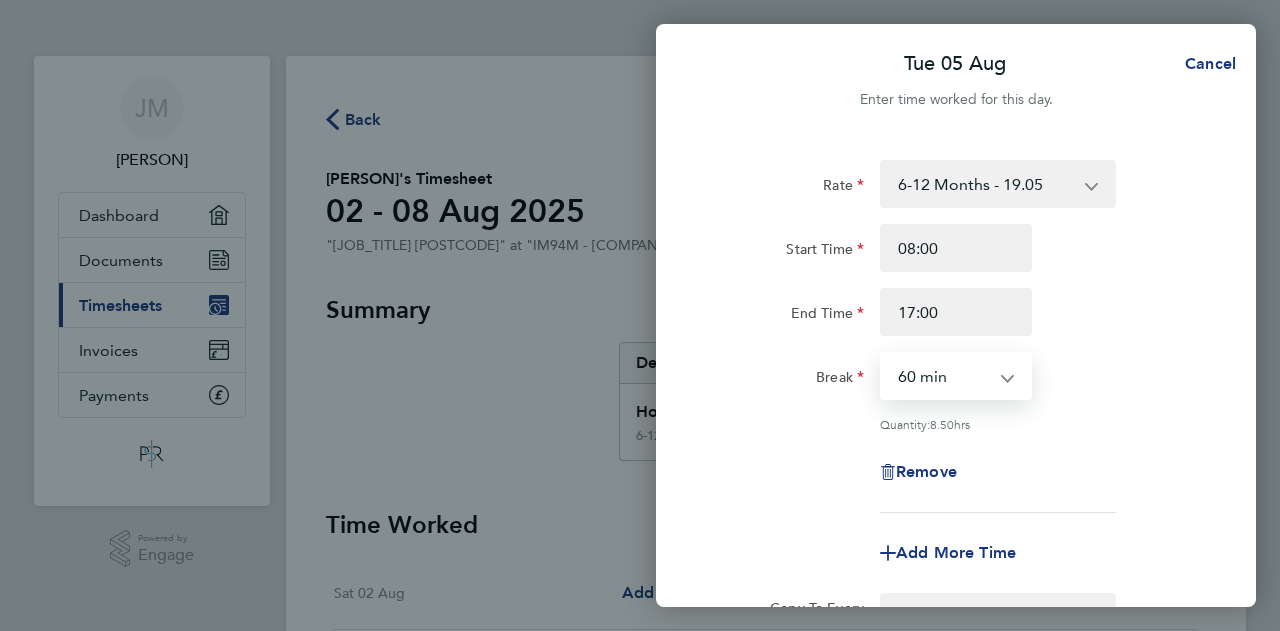 click on "0 min   15 min   30 min   45 min   60 min   75 min   90 min" at bounding box center (944, 376) 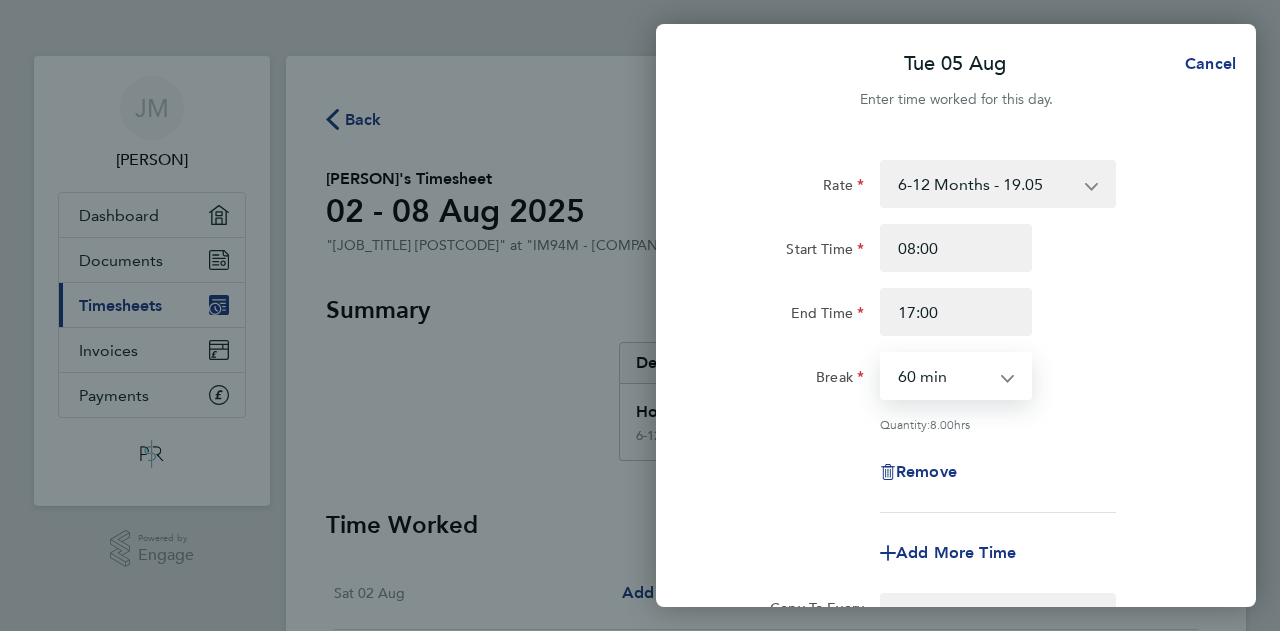 scroll, scrollTop: 200, scrollLeft: 0, axis: vertical 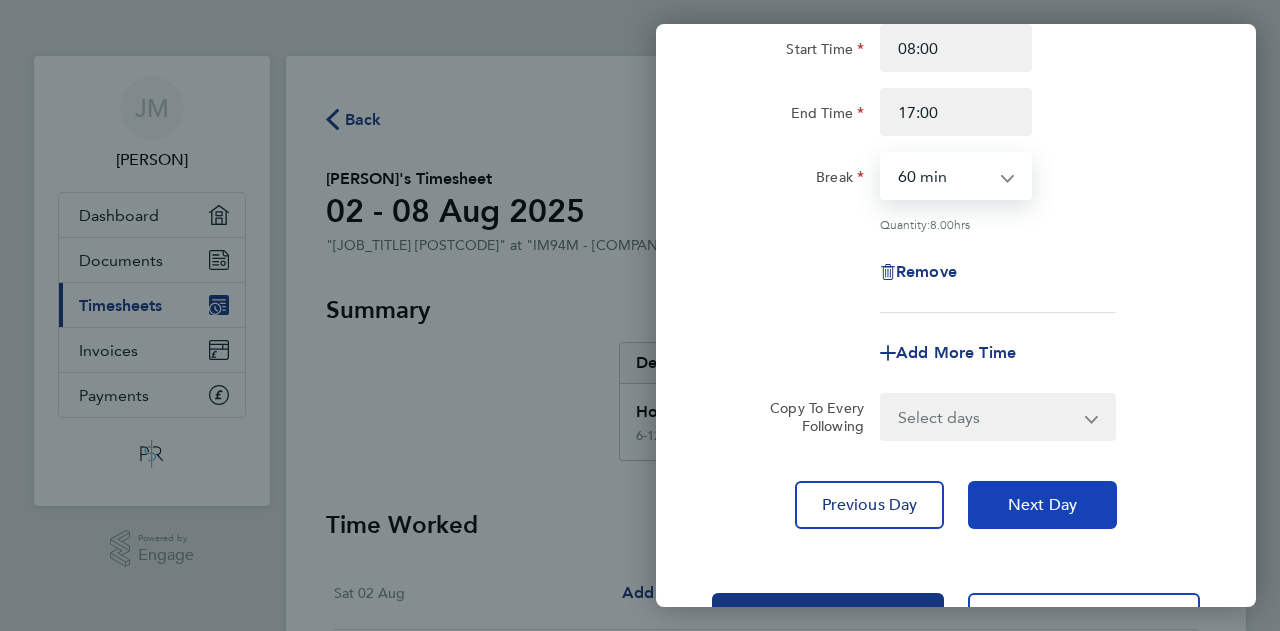 click on "Next Day" 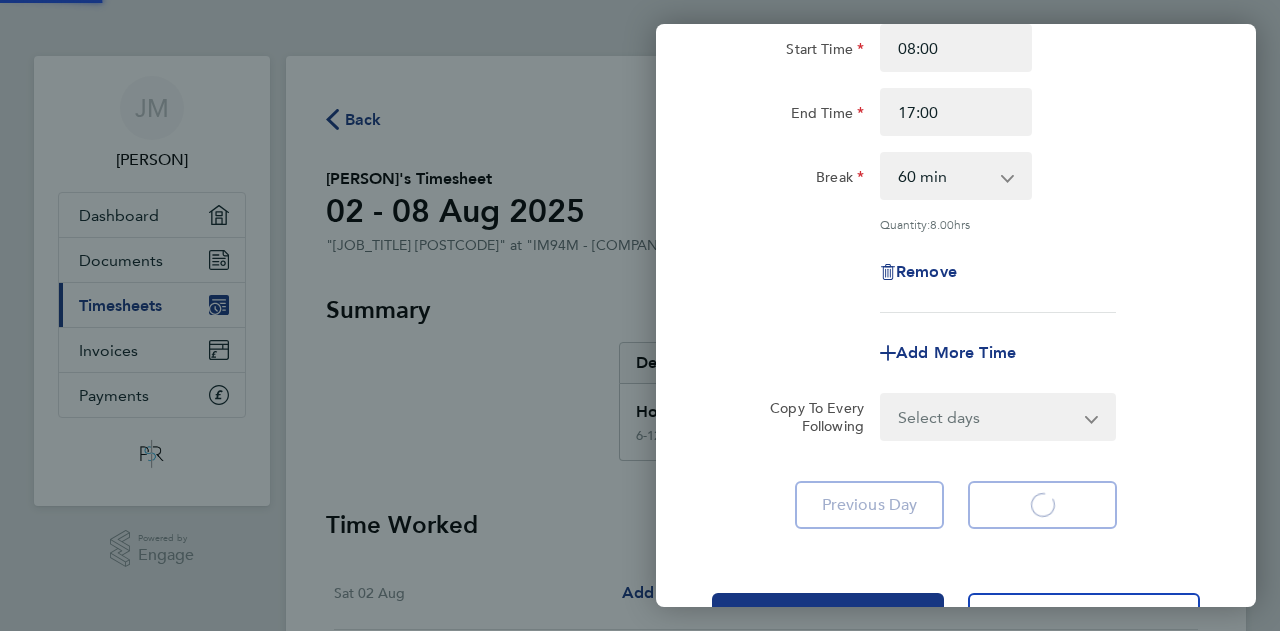 select on "30" 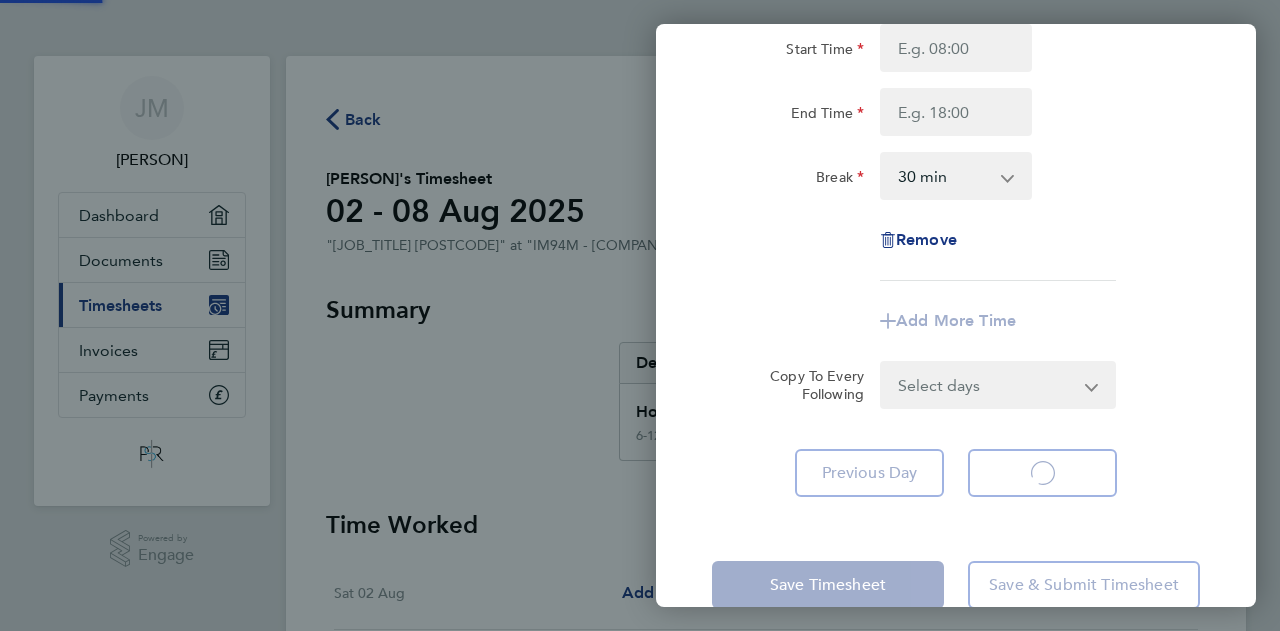 select on "30" 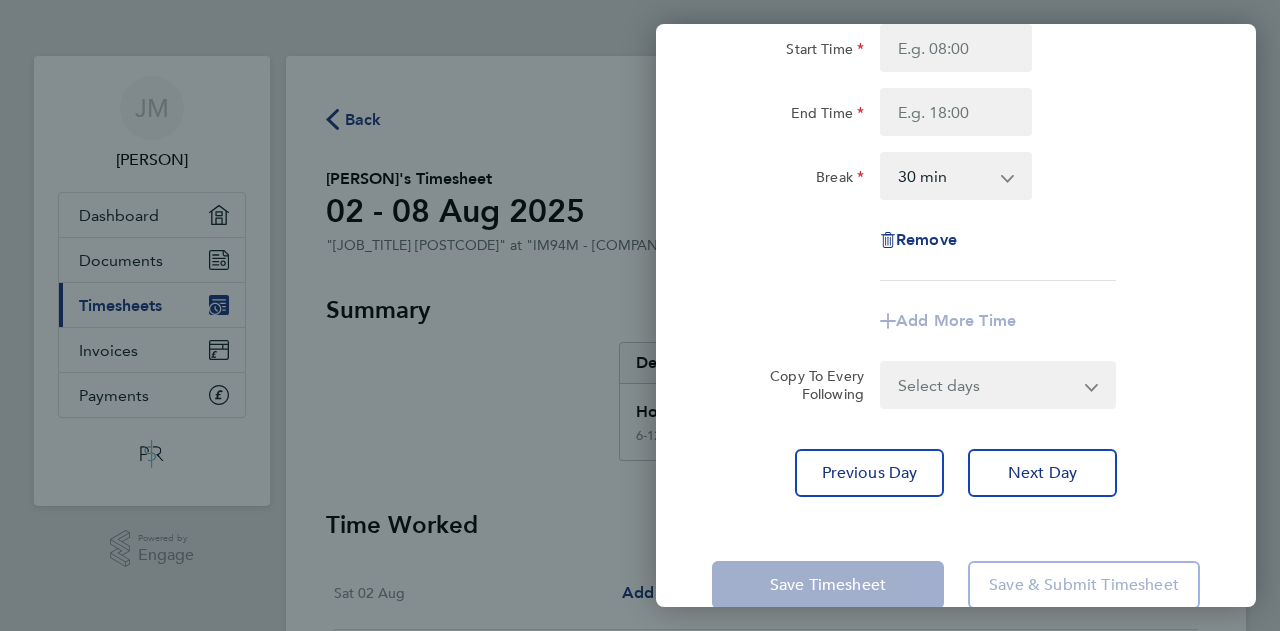 scroll, scrollTop: 0, scrollLeft: 0, axis: both 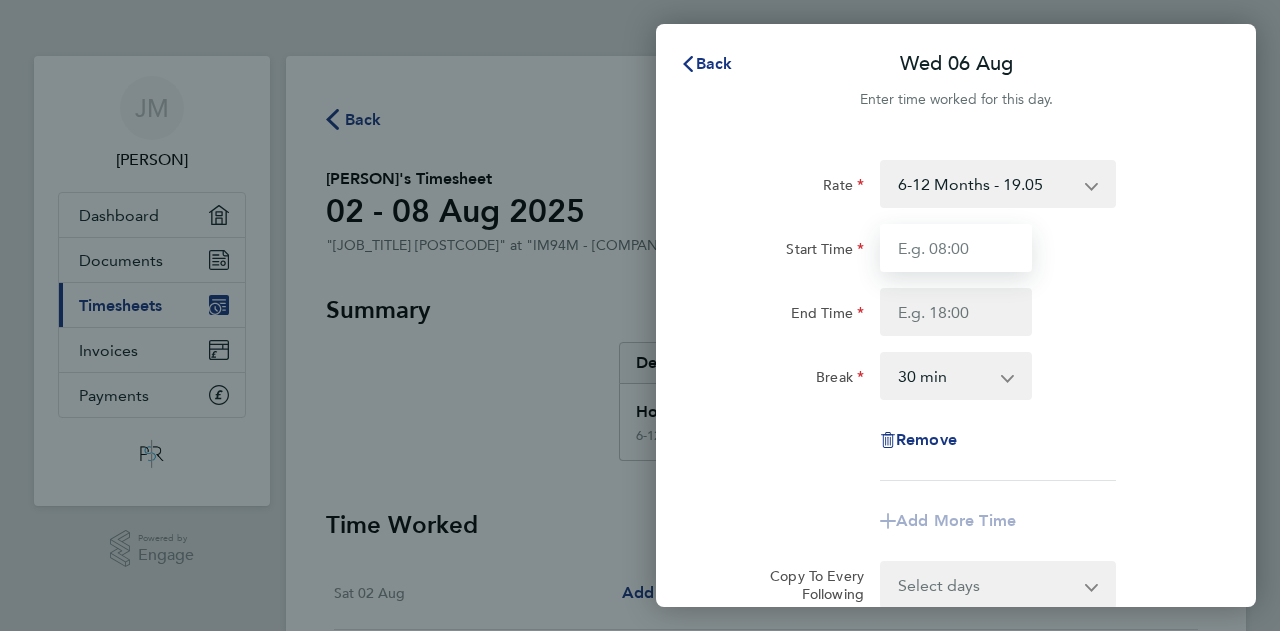 click on "Start Time" at bounding box center (956, 248) 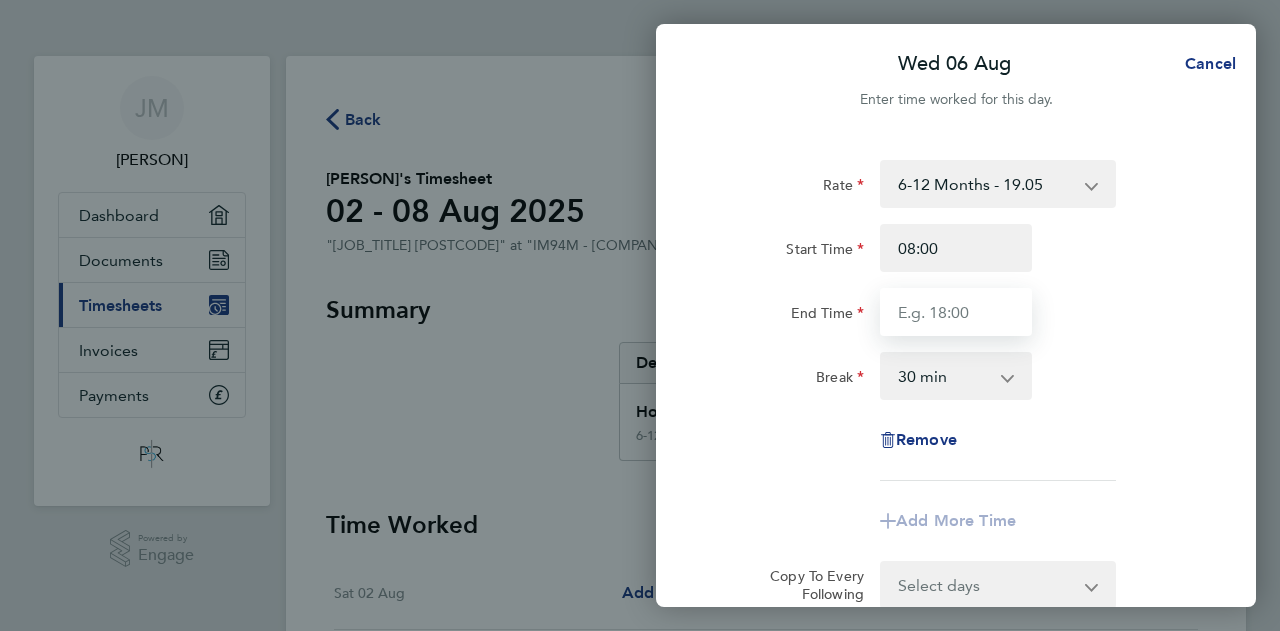 click on "End Time" at bounding box center (956, 312) 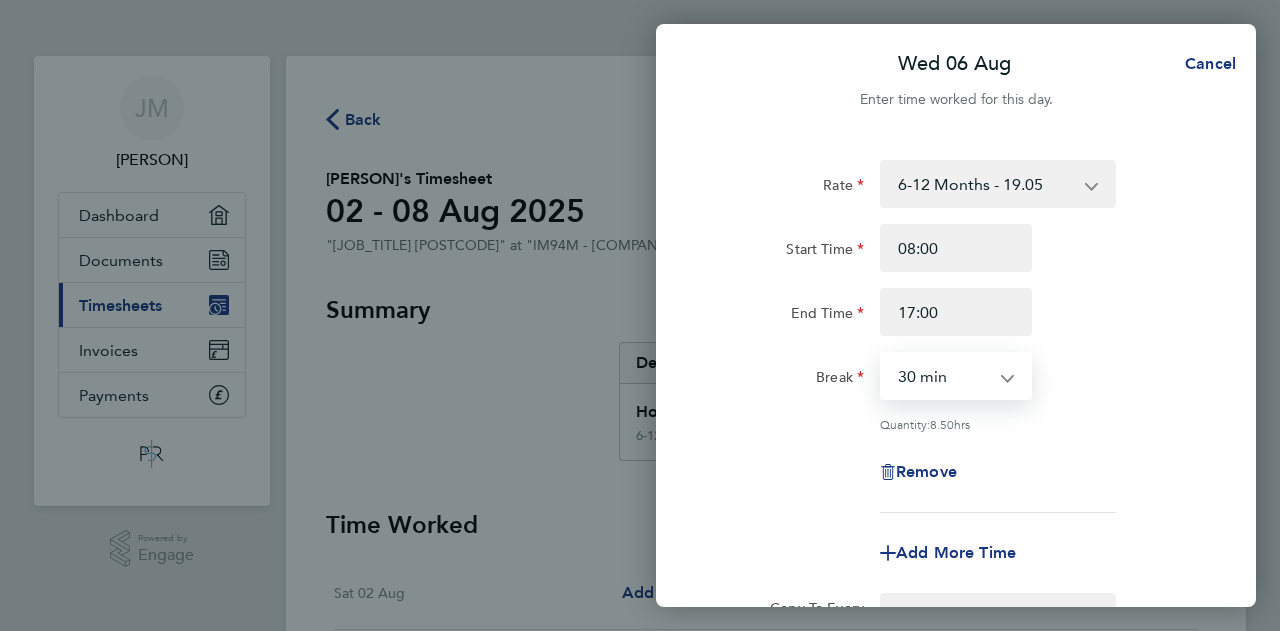 click on "0 min   15 min   30 min   45 min   60 min   75 min   90 min" at bounding box center (944, 376) 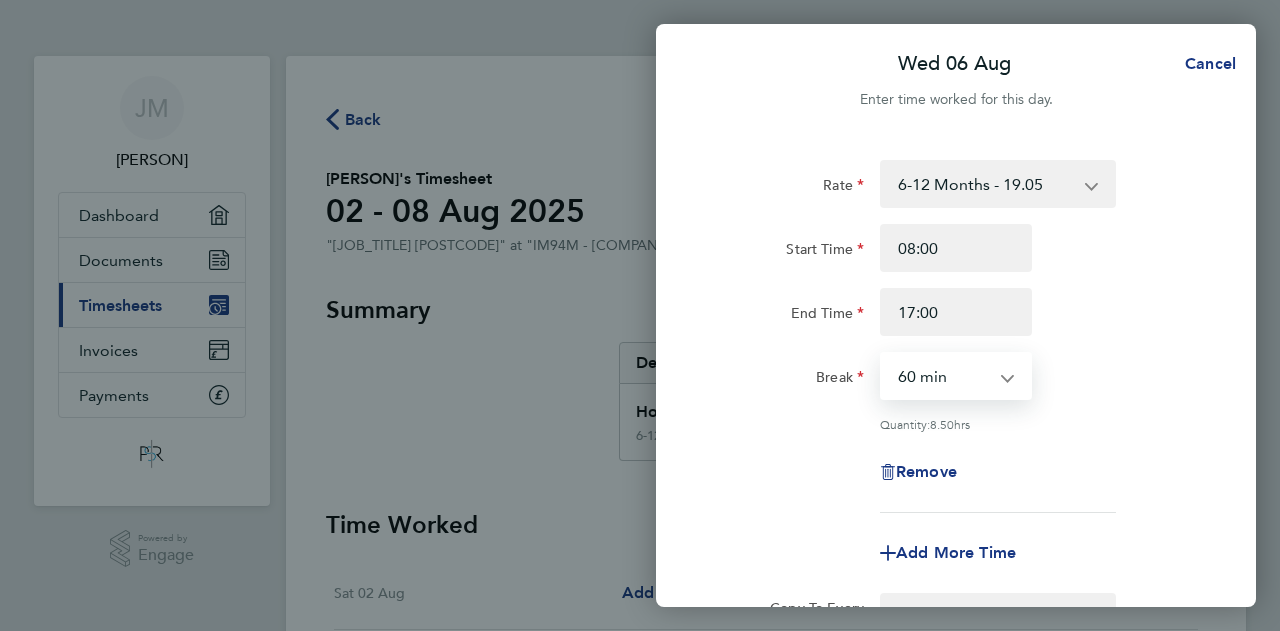 click on "0 min   15 min   30 min   45 min   60 min   75 min   90 min" at bounding box center [944, 376] 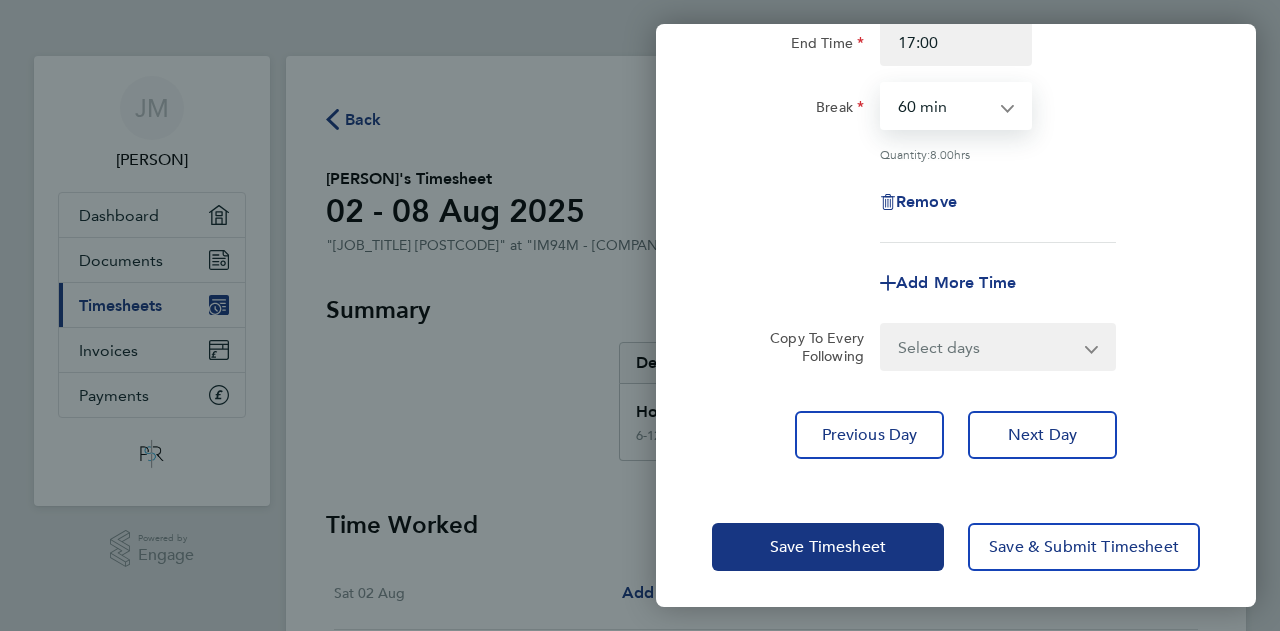 scroll, scrollTop: 272, scrollLeft: 0, axis: vertical 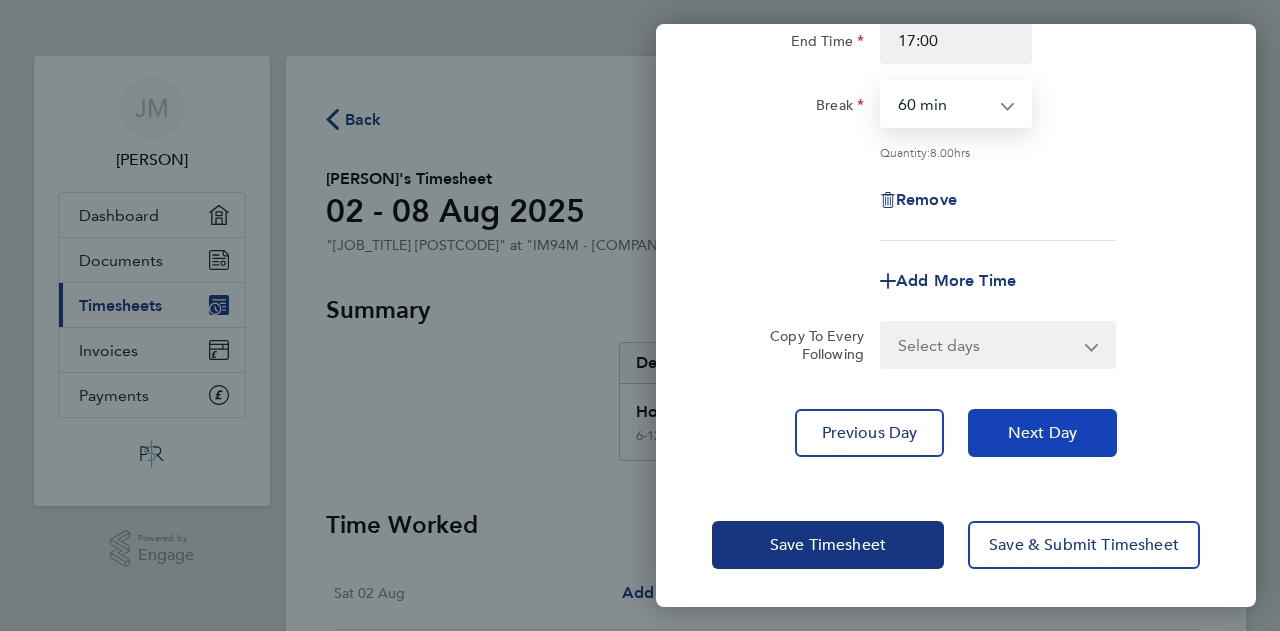 click on "Next Day" 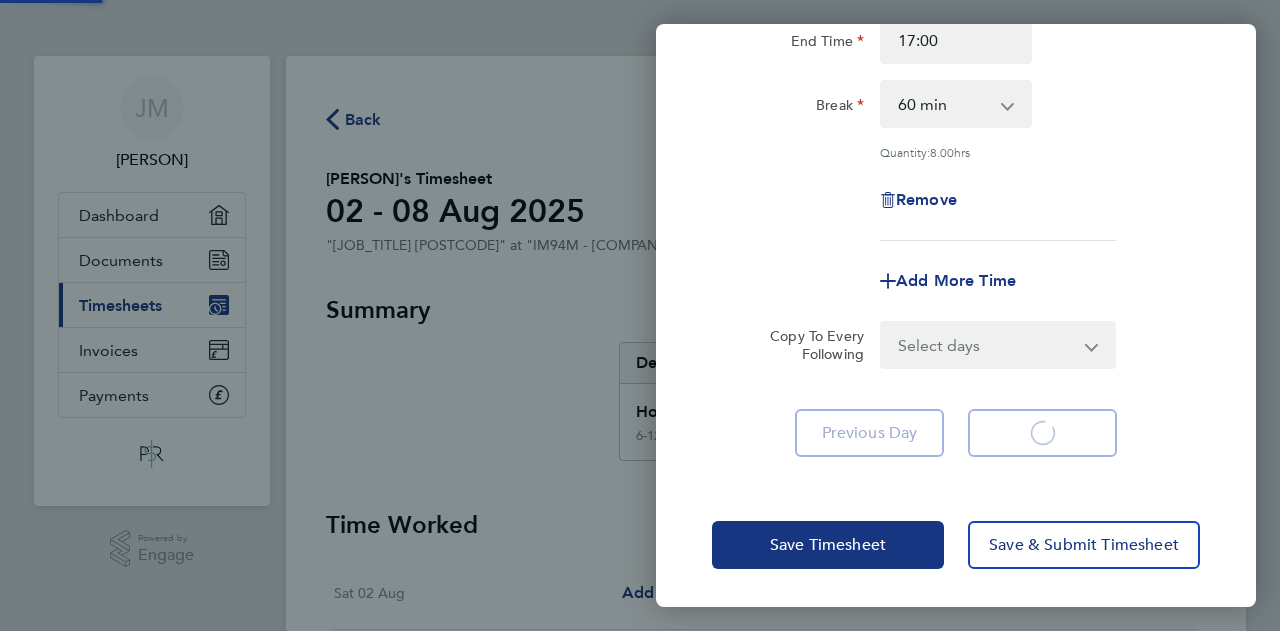 select on "30" 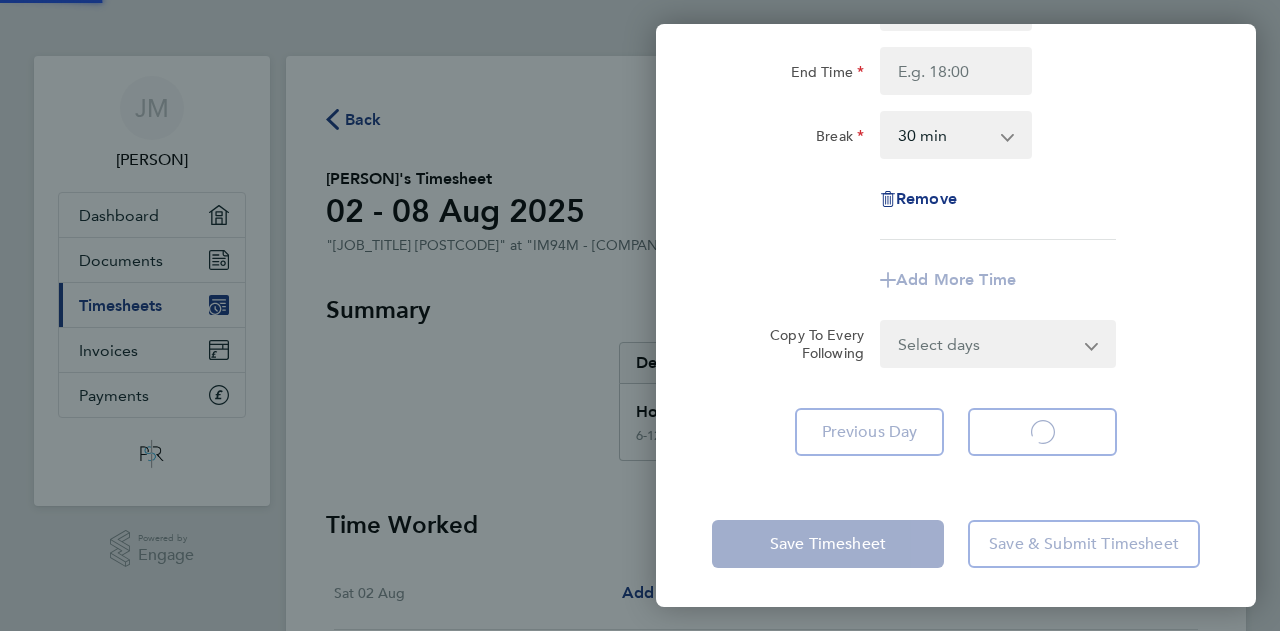 select on "30" 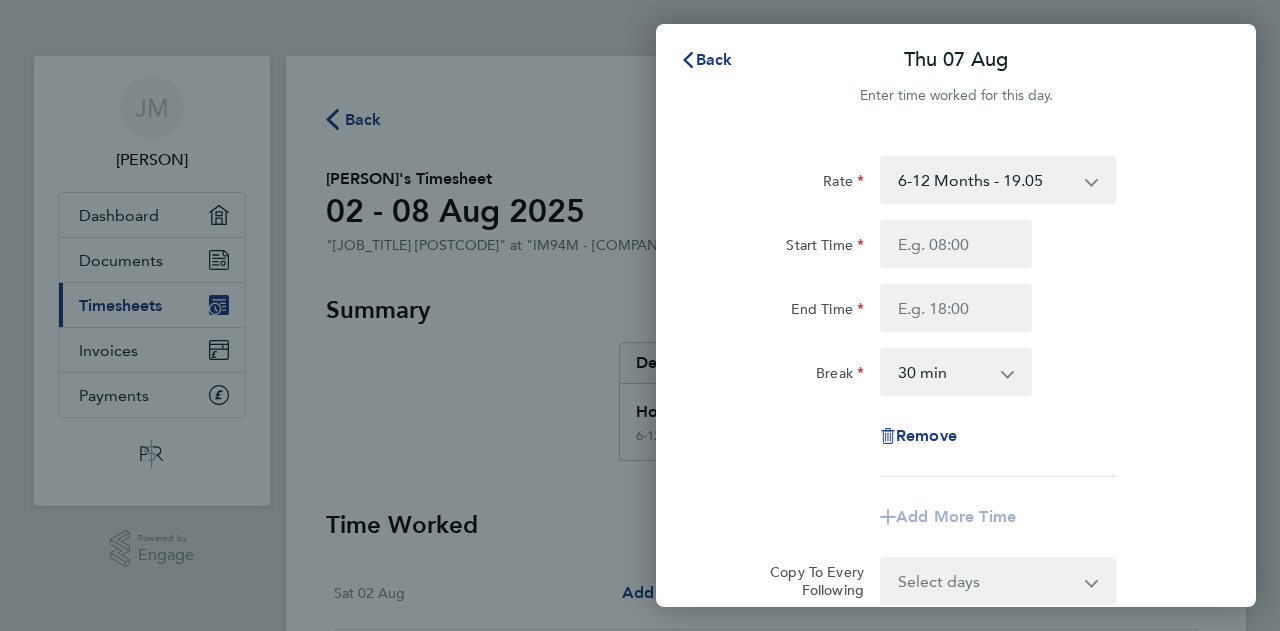 scroll, scrollTop: 0, scrollLeft: 0, axis: both 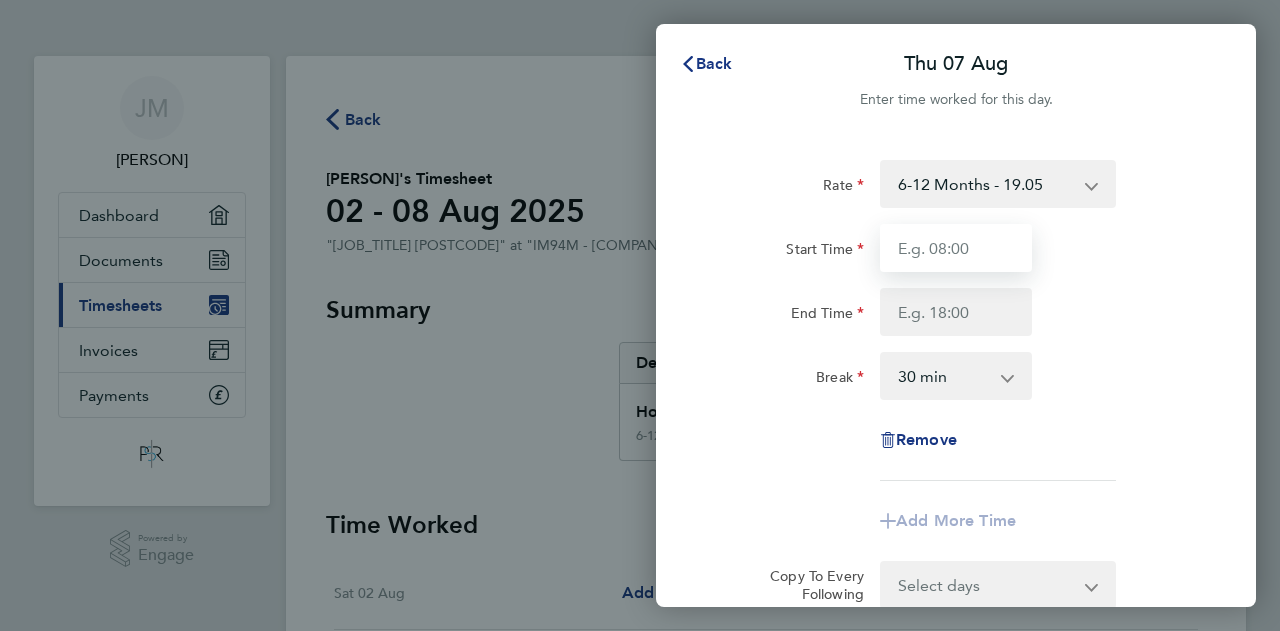 click on "Start Time" at bounding box center (956, 248) 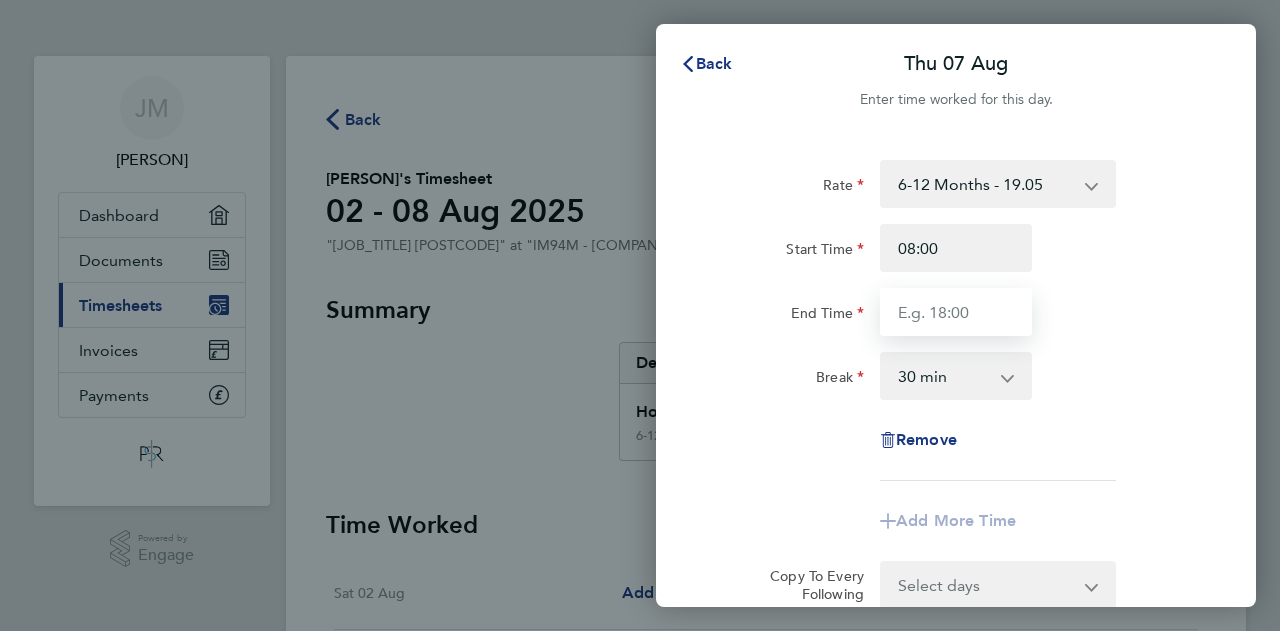 click on "End Time" at bounding box center (956, 312) 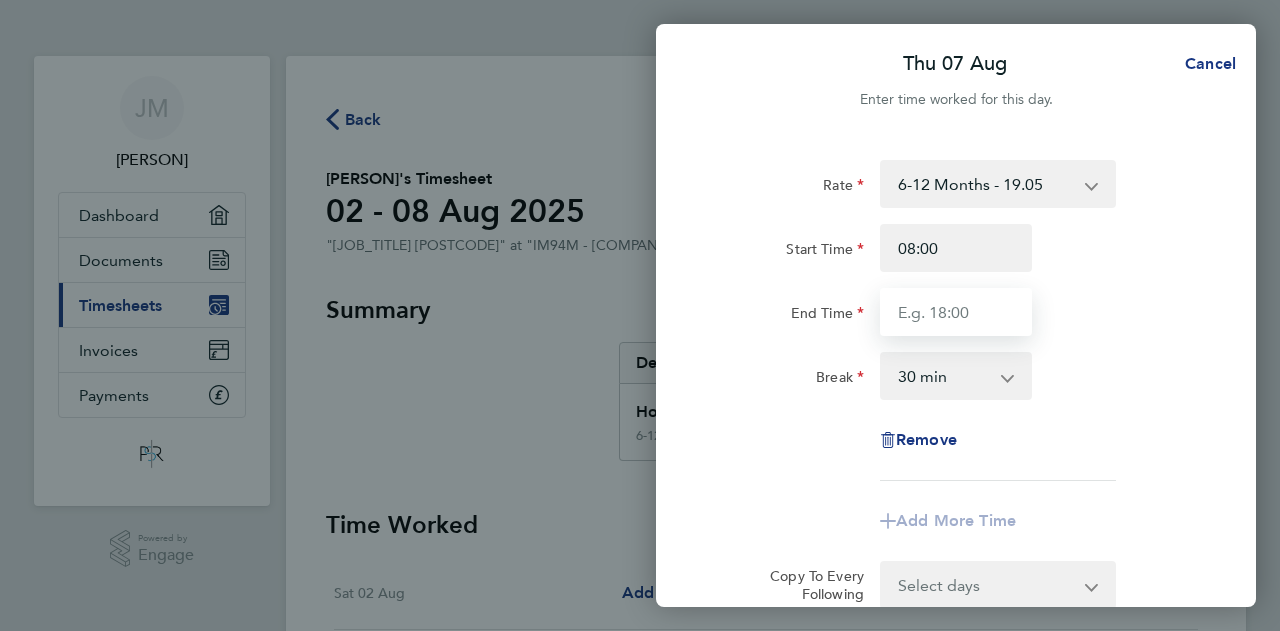 type on "17:00" 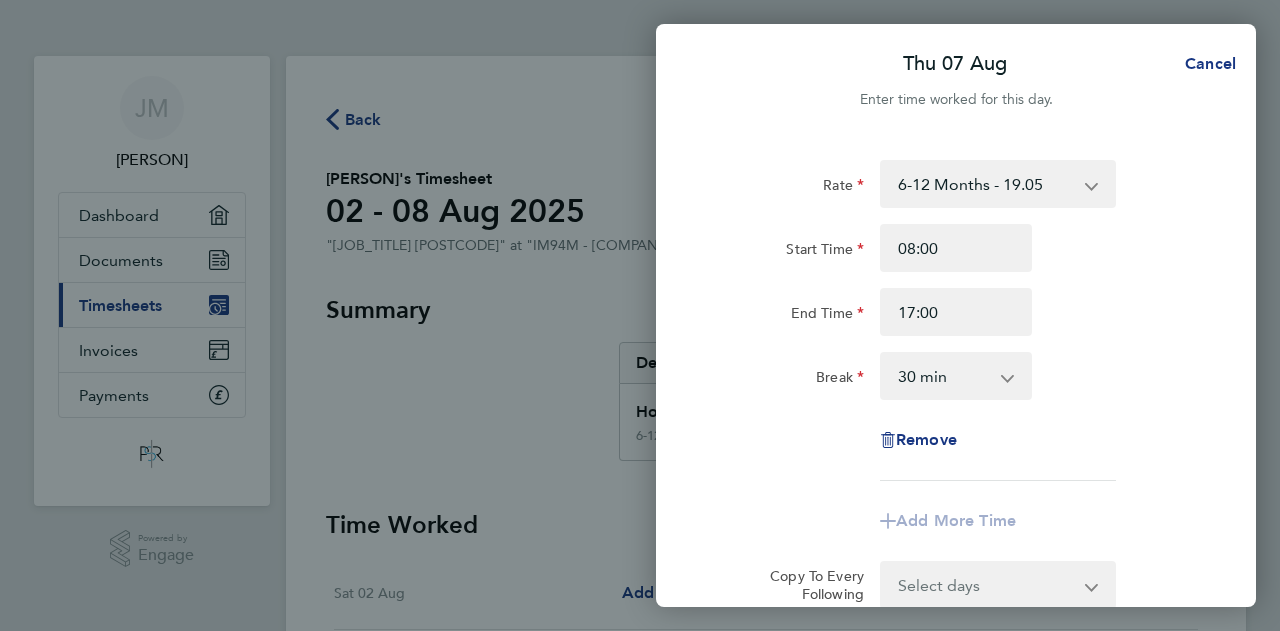 click on "0 min   15 min   30 min   45 min   60 min   75 min   90 min" at bounding box center (944, 376) 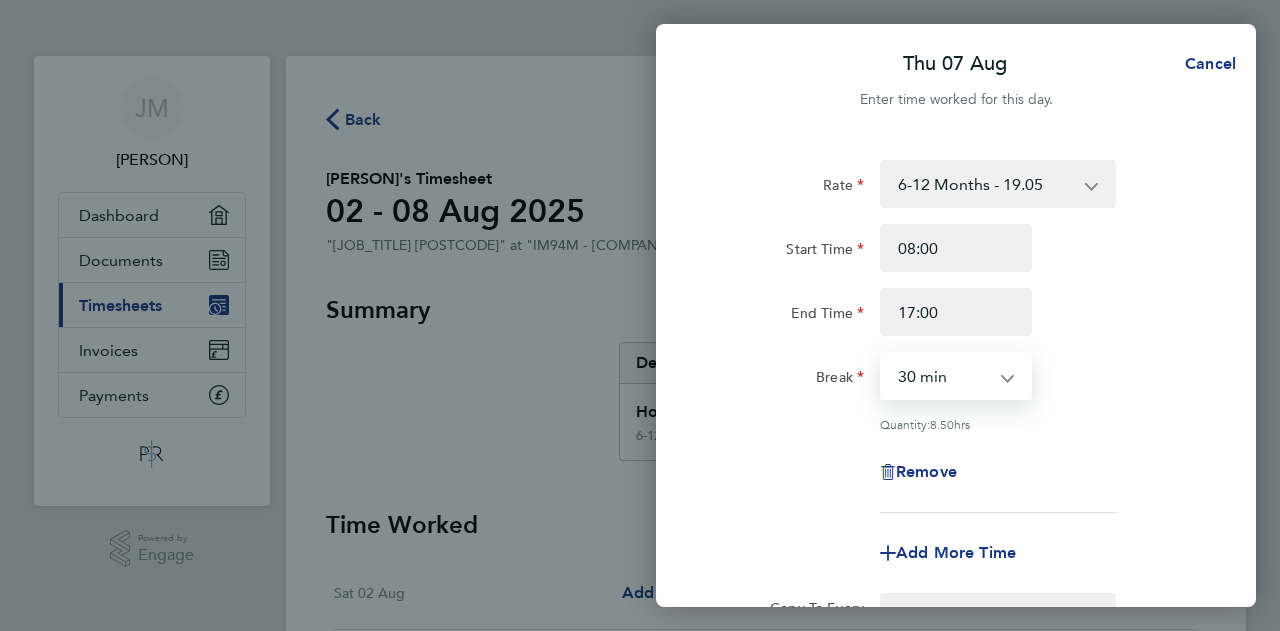 select on "60" 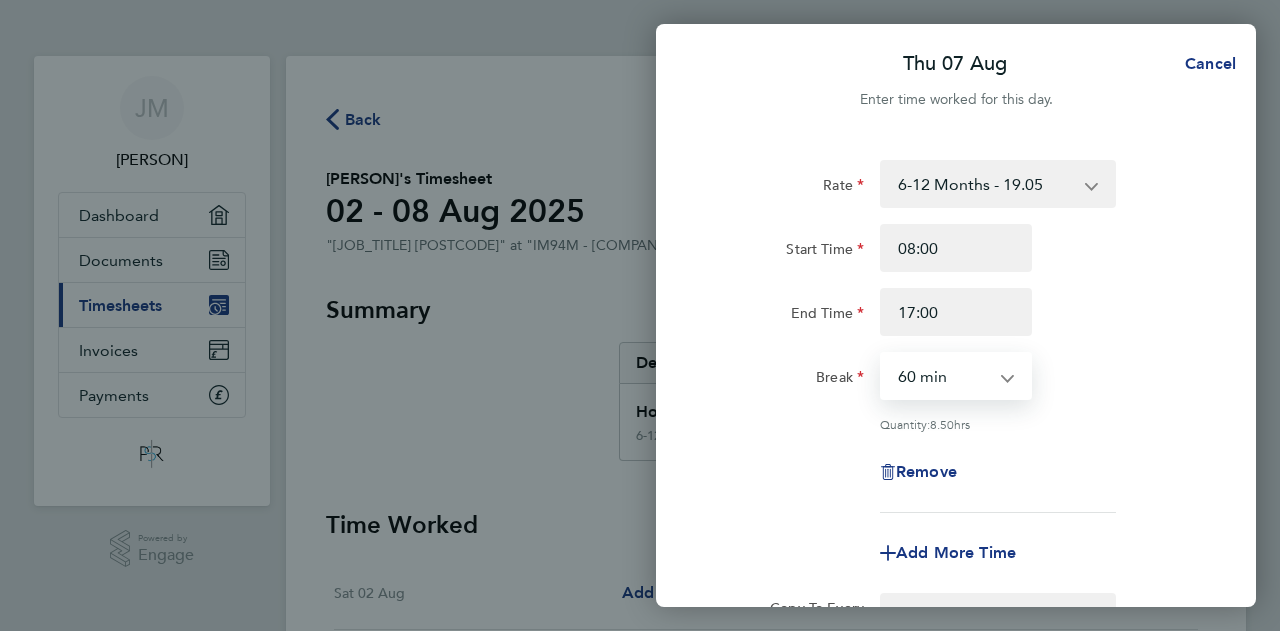 click on "0 min   15 min   30 min   45 min   60 min   75 min   90 min" at bounding box center [944, 376] 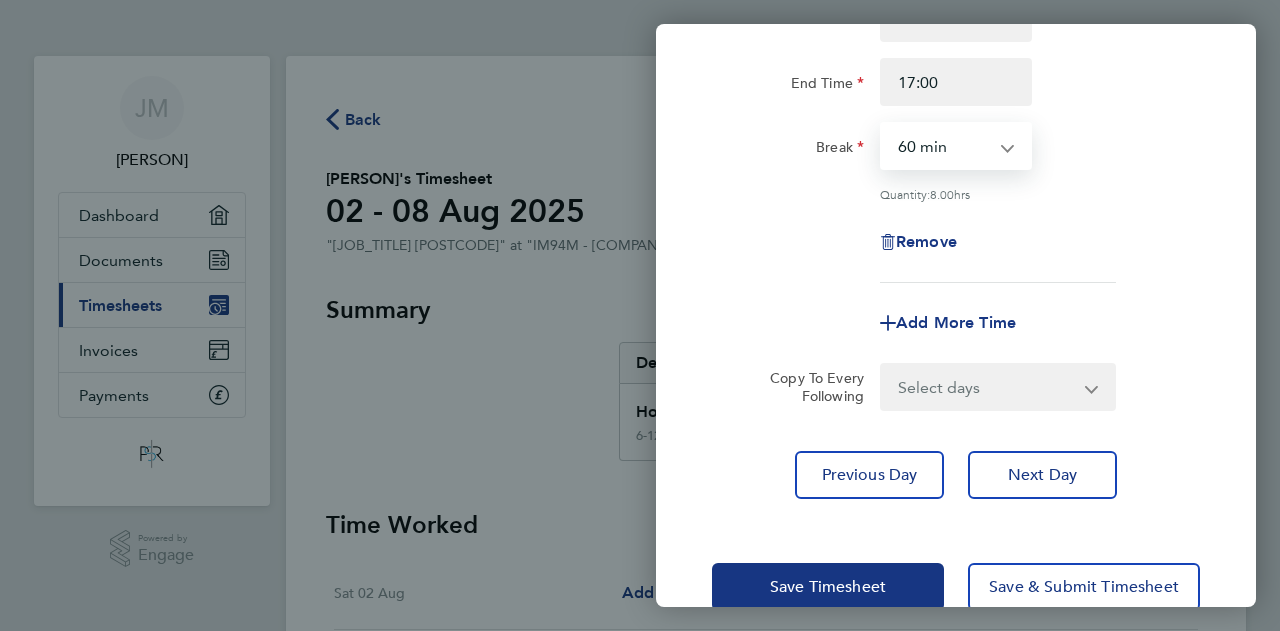 scroll, scrollTop: 272, scrollLeft: 0, axis: vertical 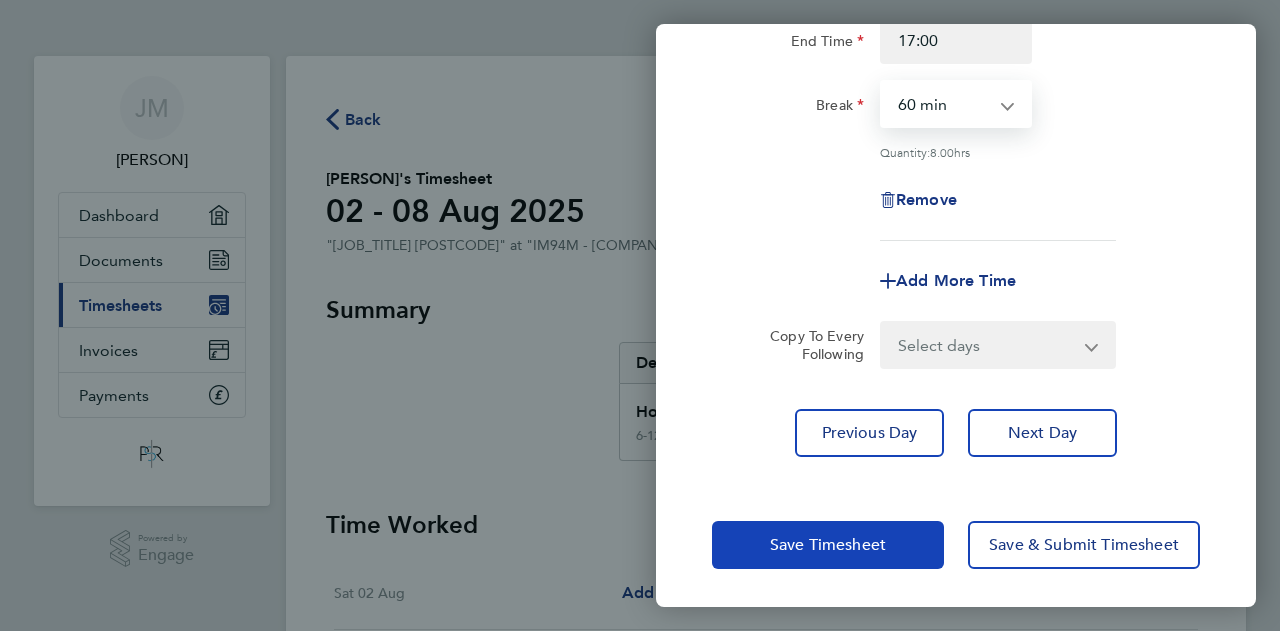 click on "Save Timesheet" 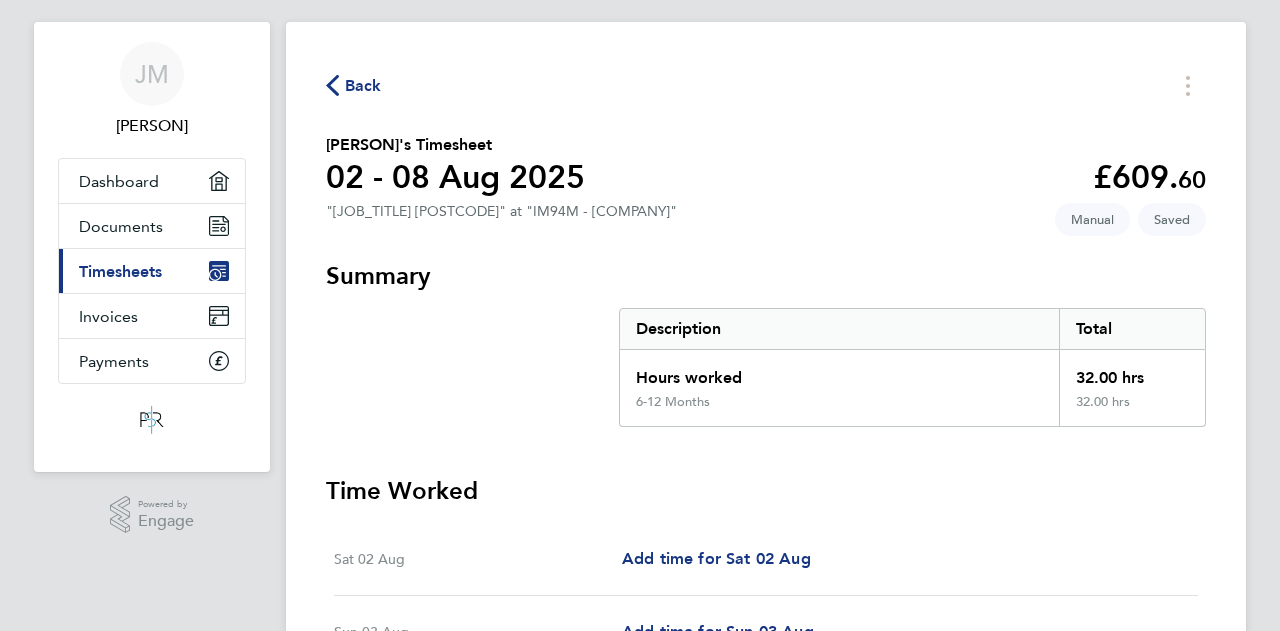 scroll, scrollTop: 0, scrollLeft: 0, axis: both 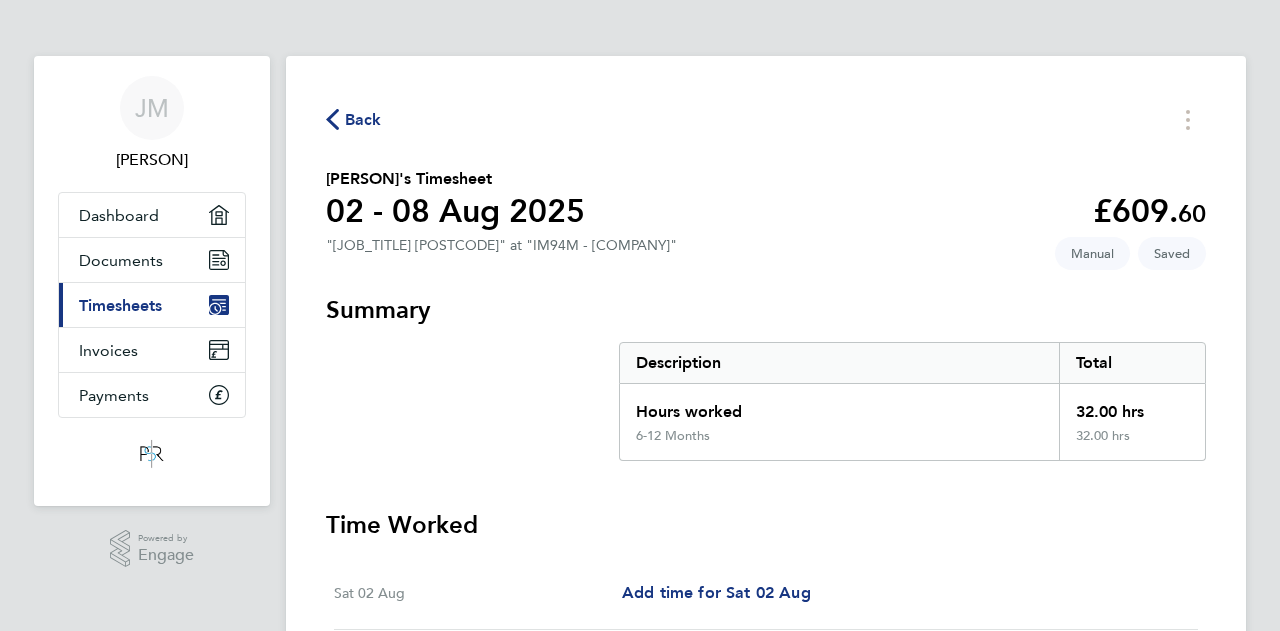 click 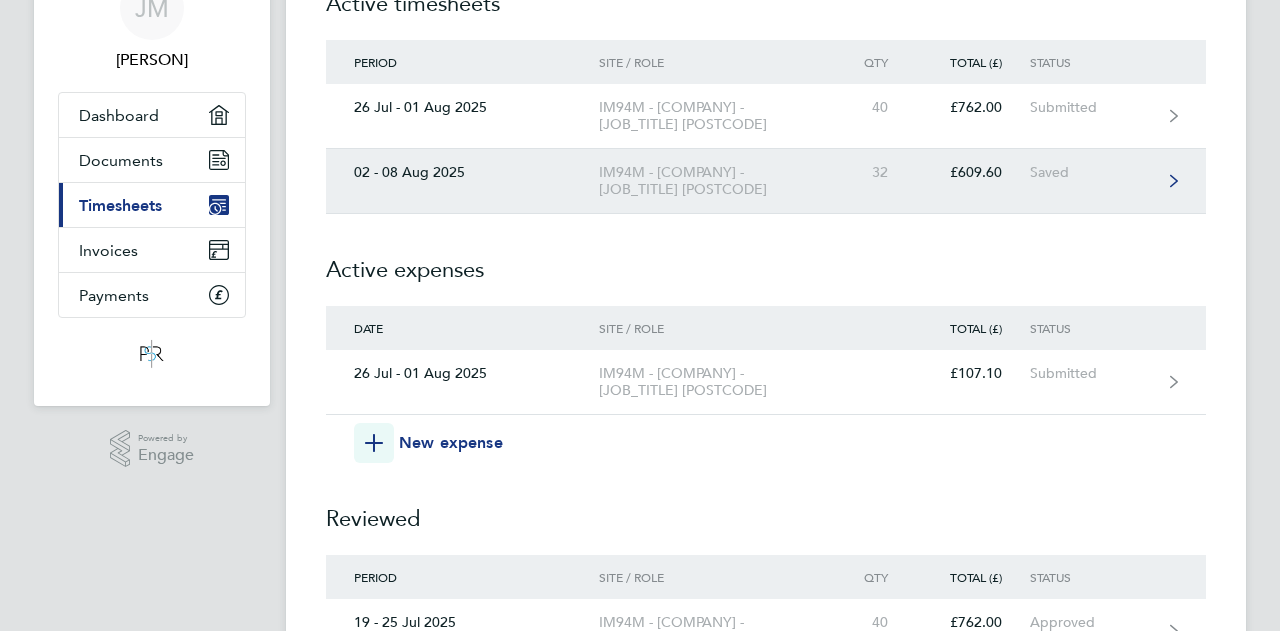 scroll, scrollTop: 0, scrollLeft: 0, axis: both 